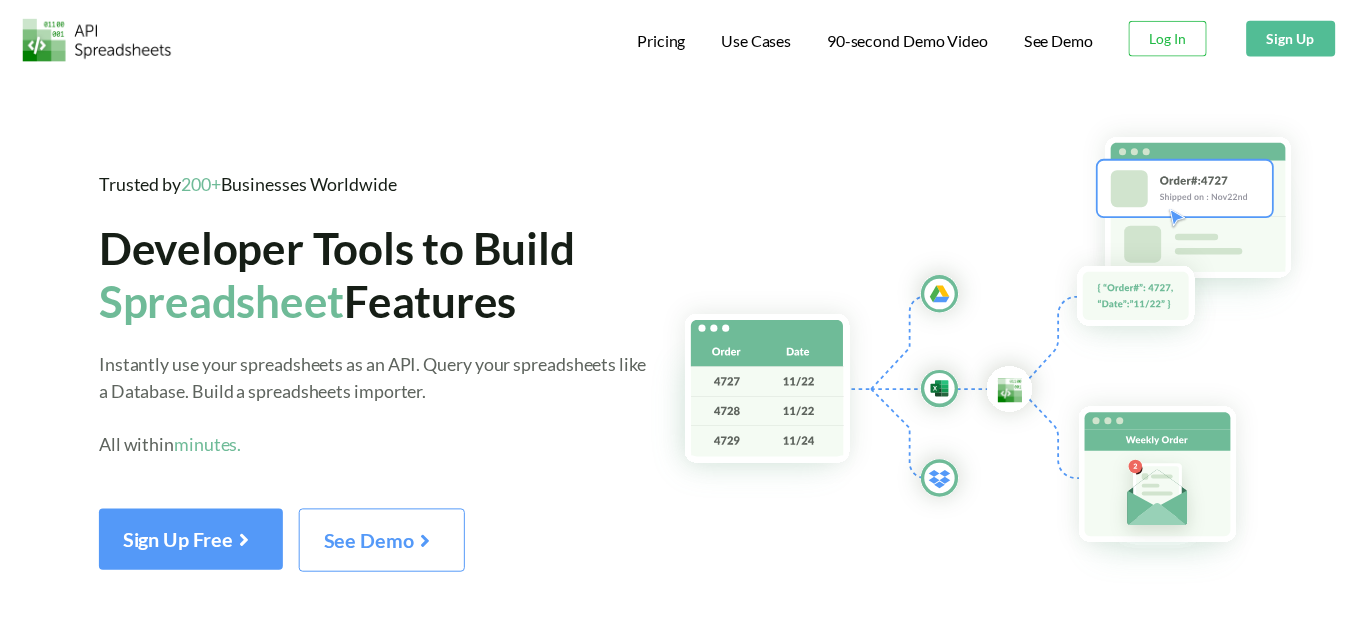 scroll, scrollTop: 0, scrollLeft: 0, axis: both 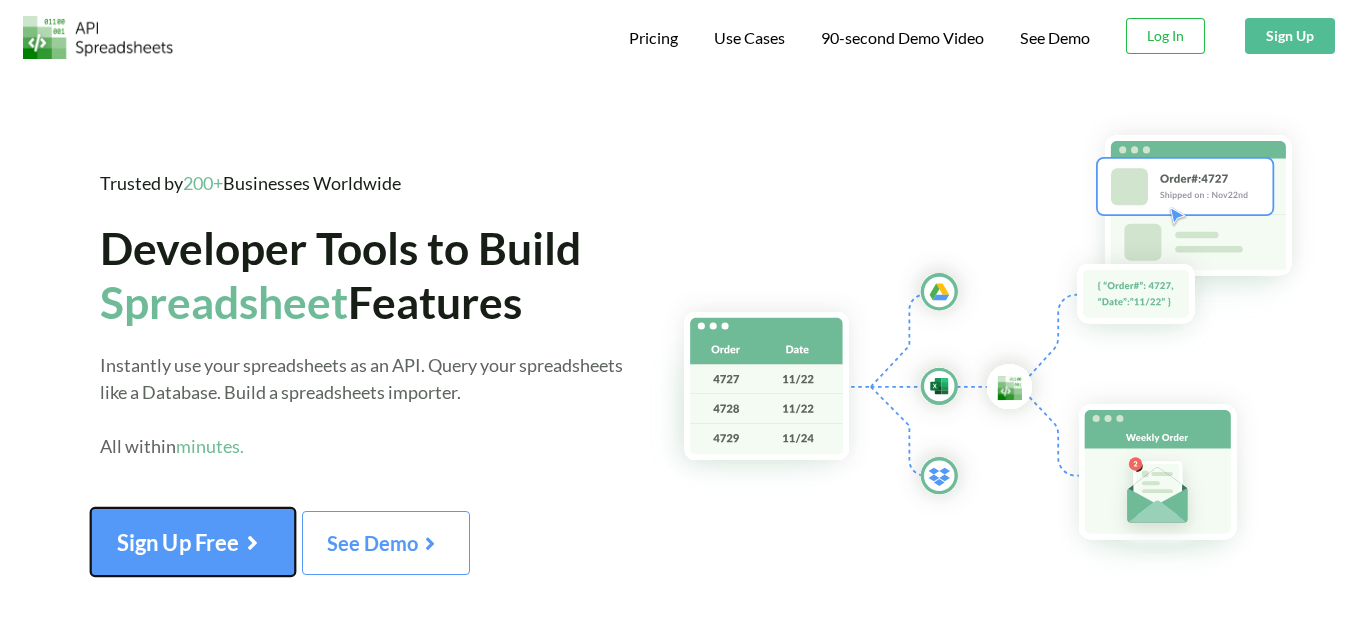 click on "Sign Up Free" at bounding box center [193, 542] 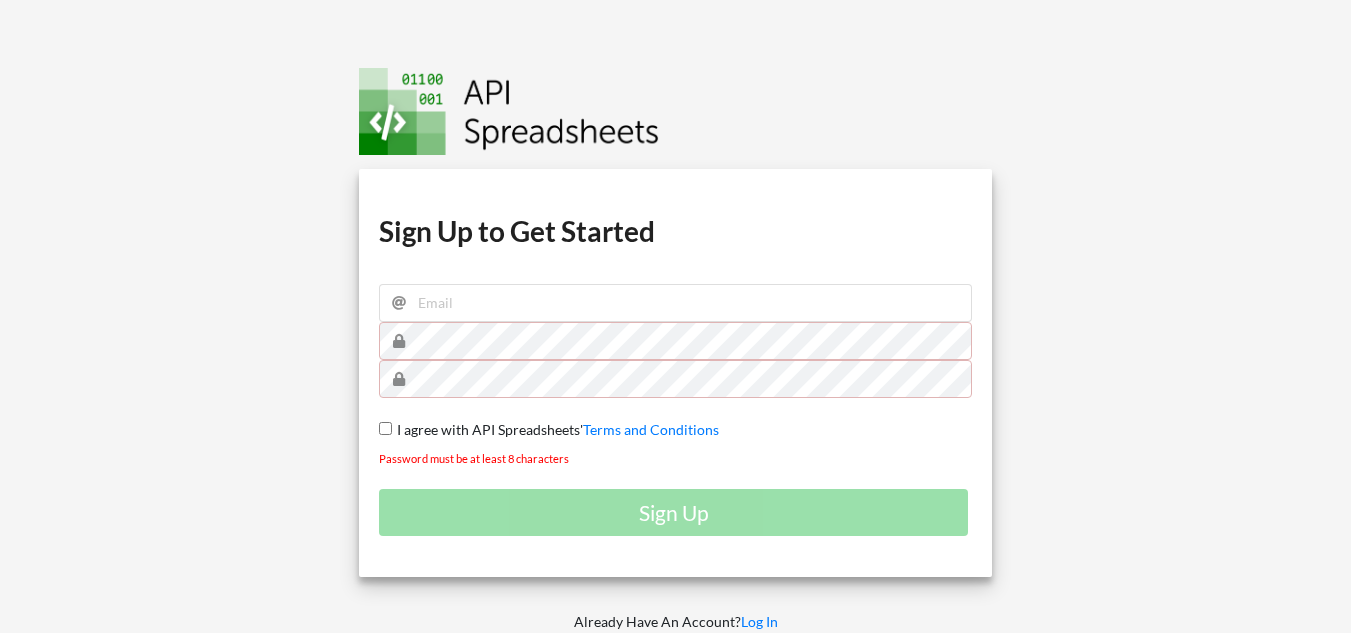 scroll, scrollTop: 0, scrollLeft: 0, axis: both 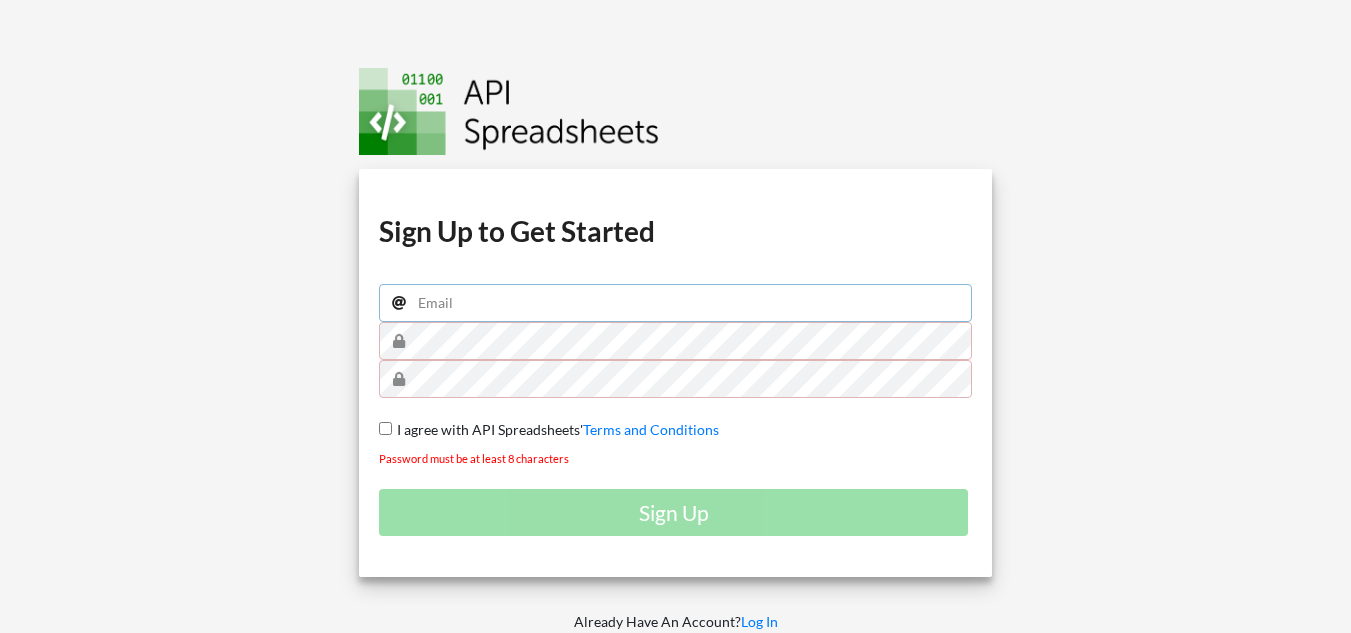 click at bounding box center [675, 303] 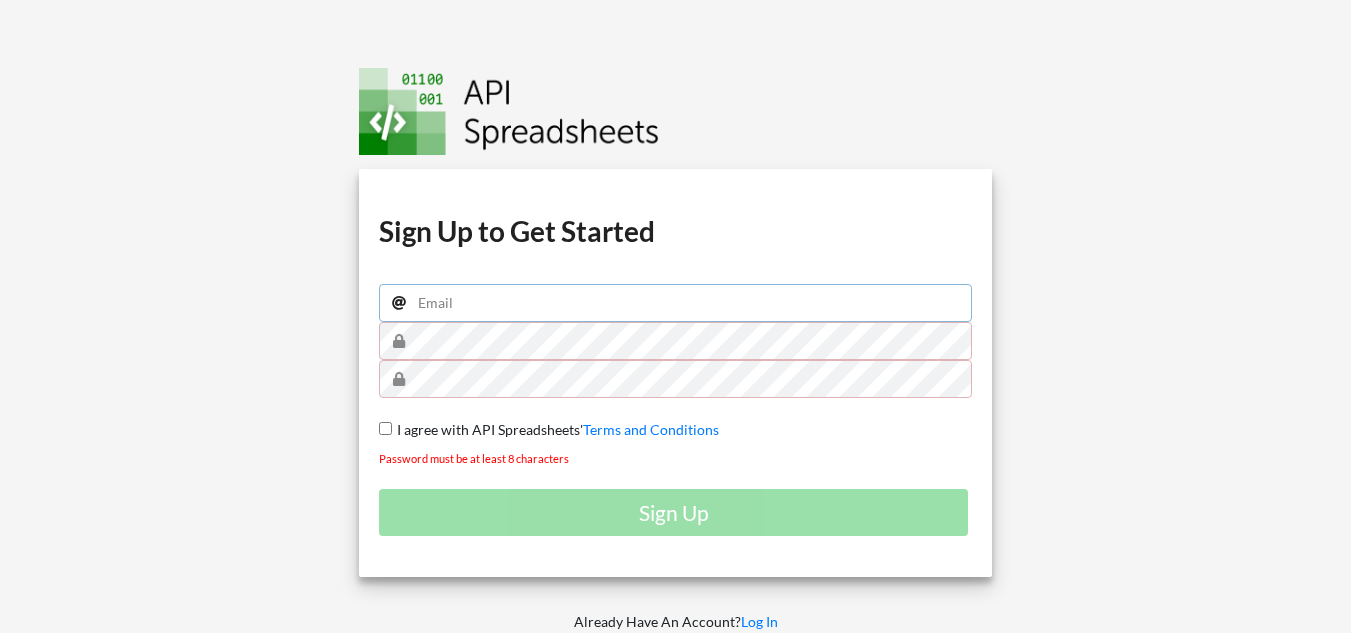 type on "[USERNAME]@example.com" 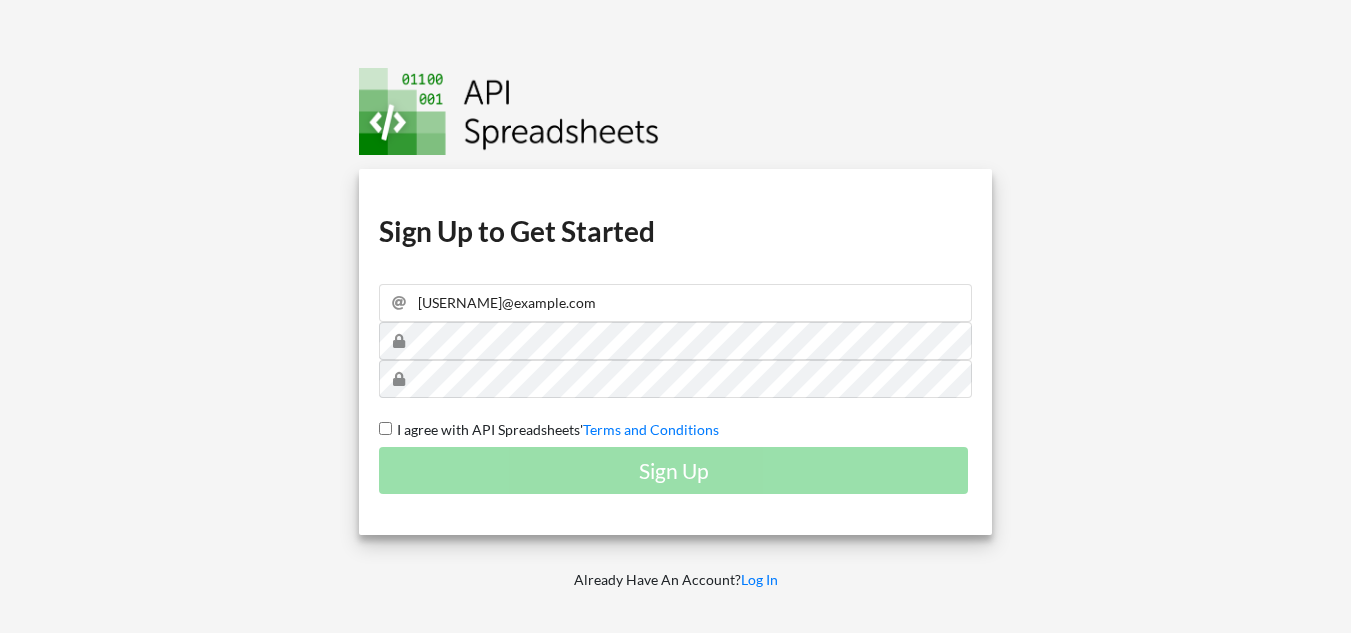 click on "I agree with API Spreadsheets'" at bounding box center (487, 429) 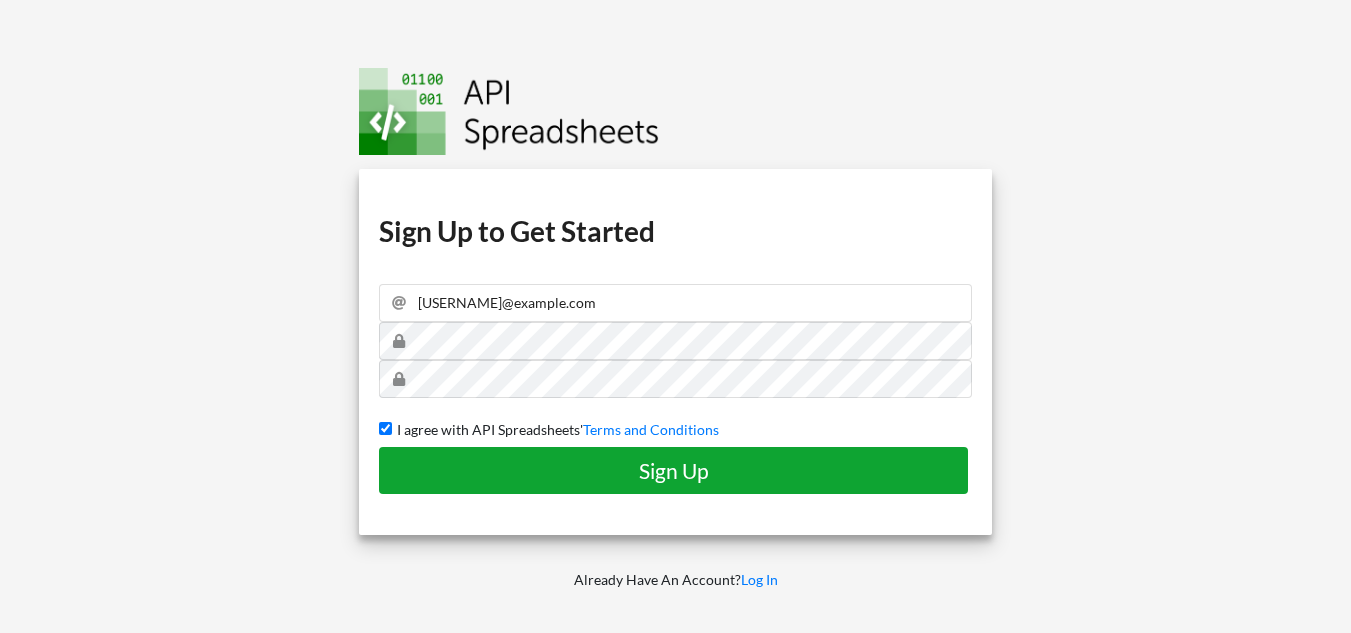 click on "Sign Up" at bounding box center [673, 470] 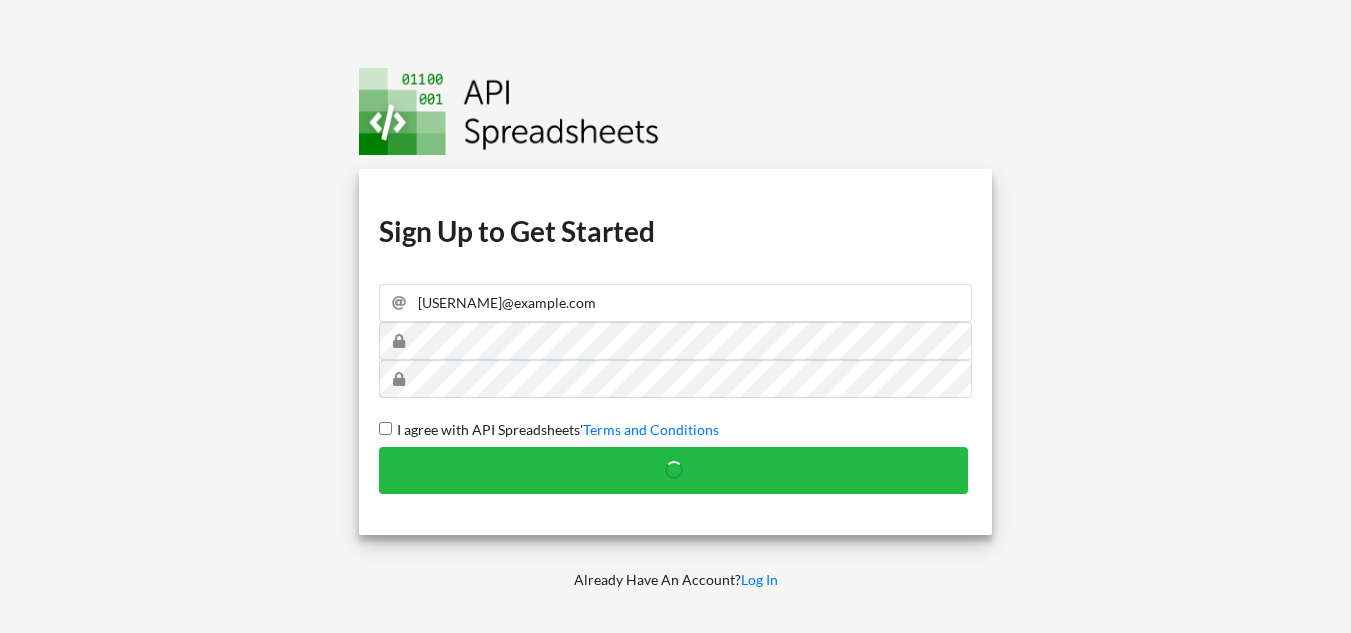 type 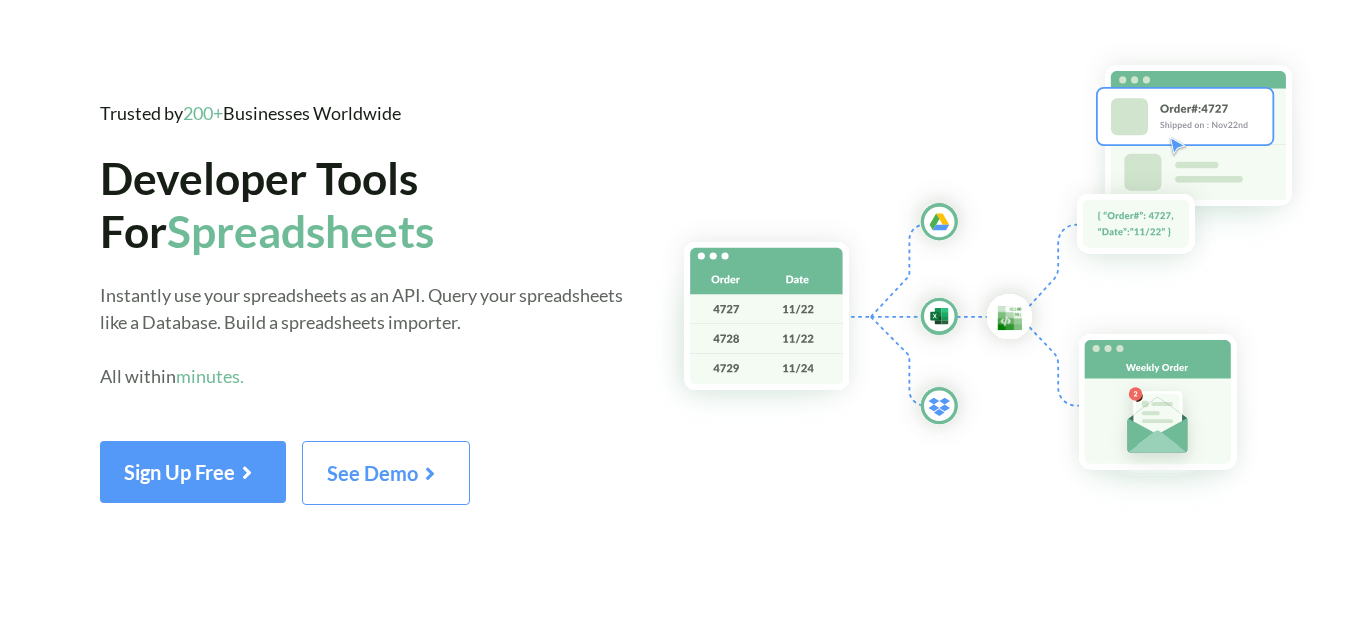scroll, scrollTop: 0, scrollLeft: 0, axis: both 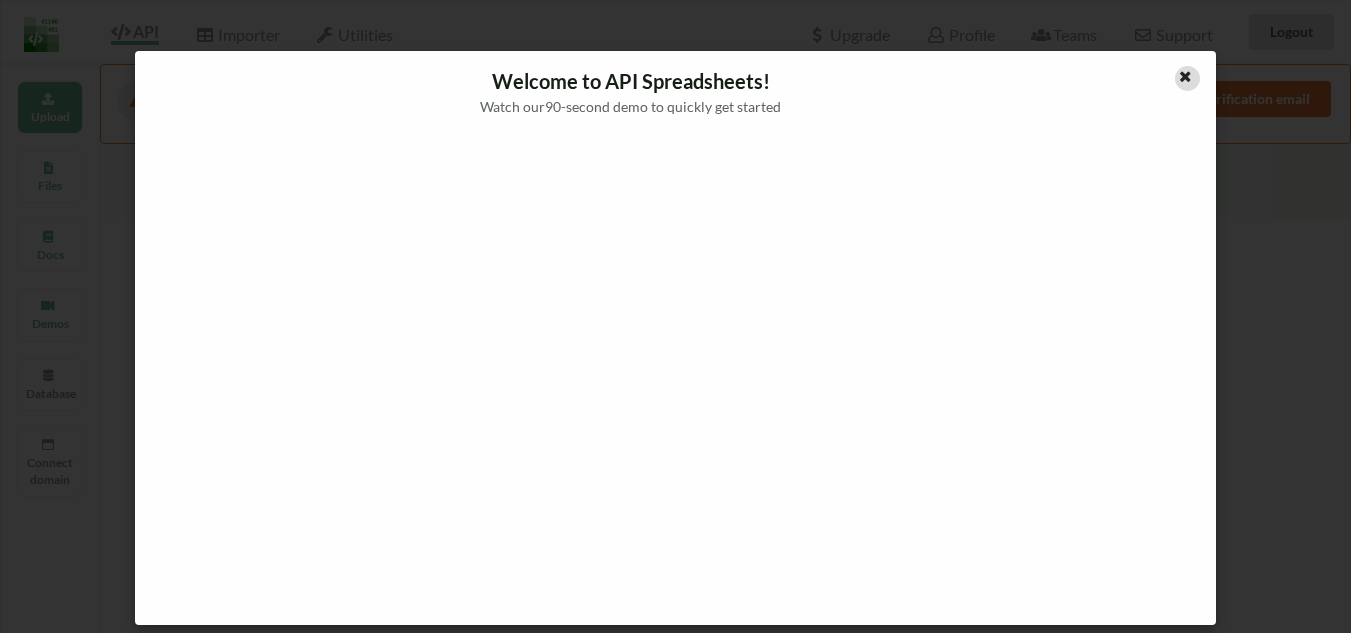 click at bounding box center (1185, 74) 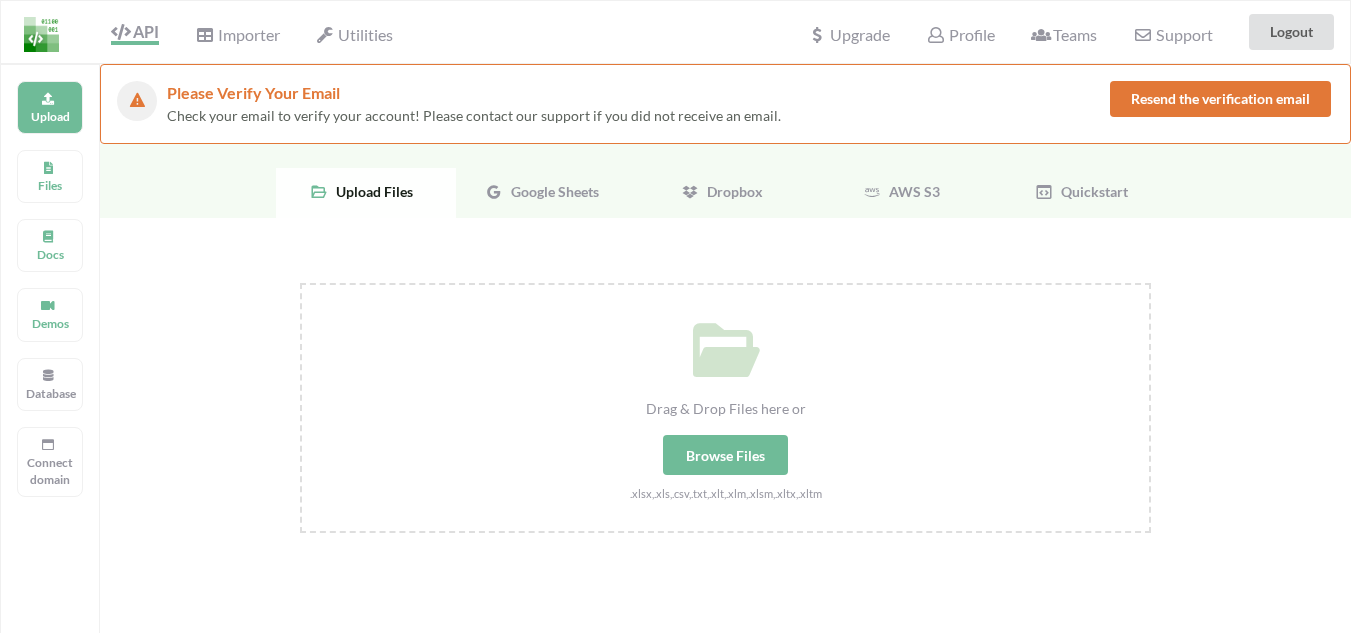 click on "Browse Files" at bounding box center (725, 455) 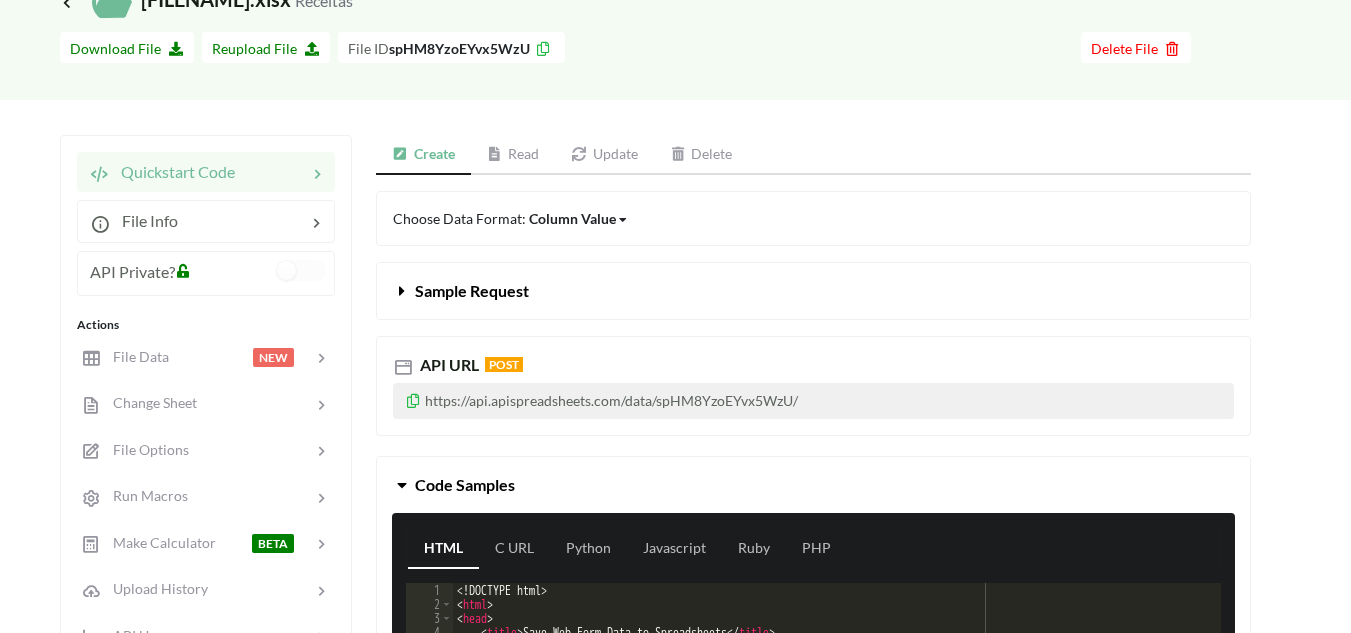 scroll, scrollTop: 300, scrollLeft: 0, axis: vertical 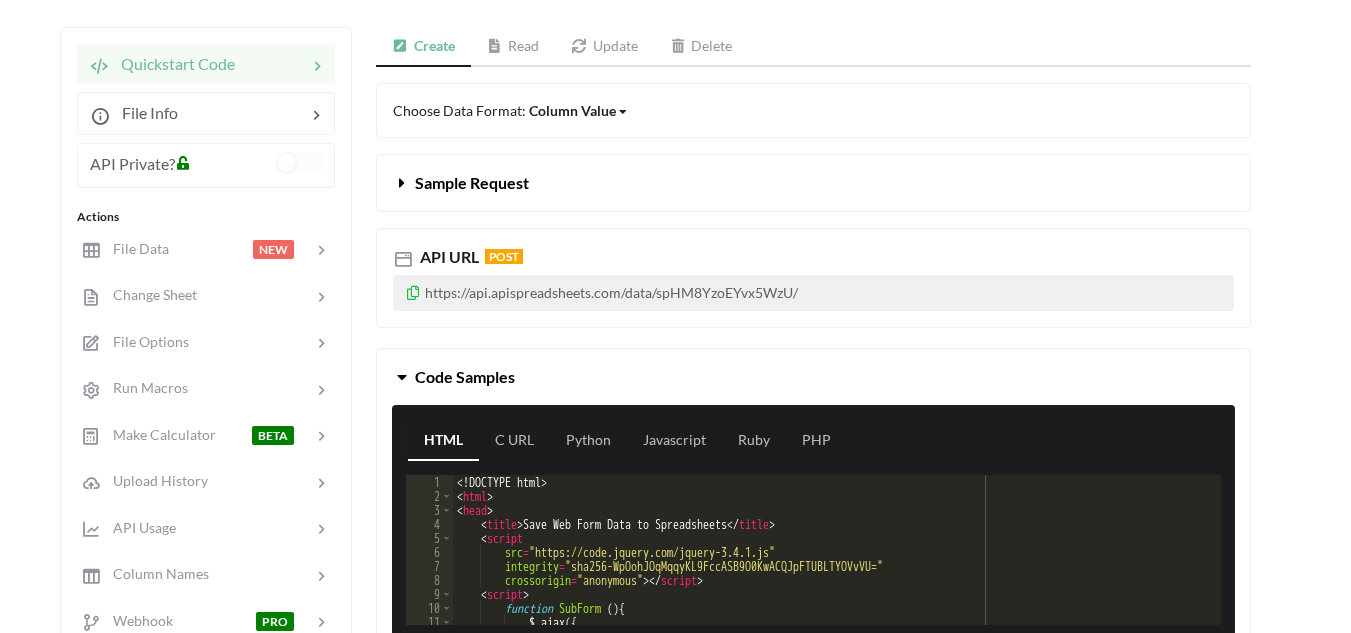 click on "https://api.apispreadsheets.com/data/spHM8YzoEYvx5WzU/" at bounding box center [813, 293] 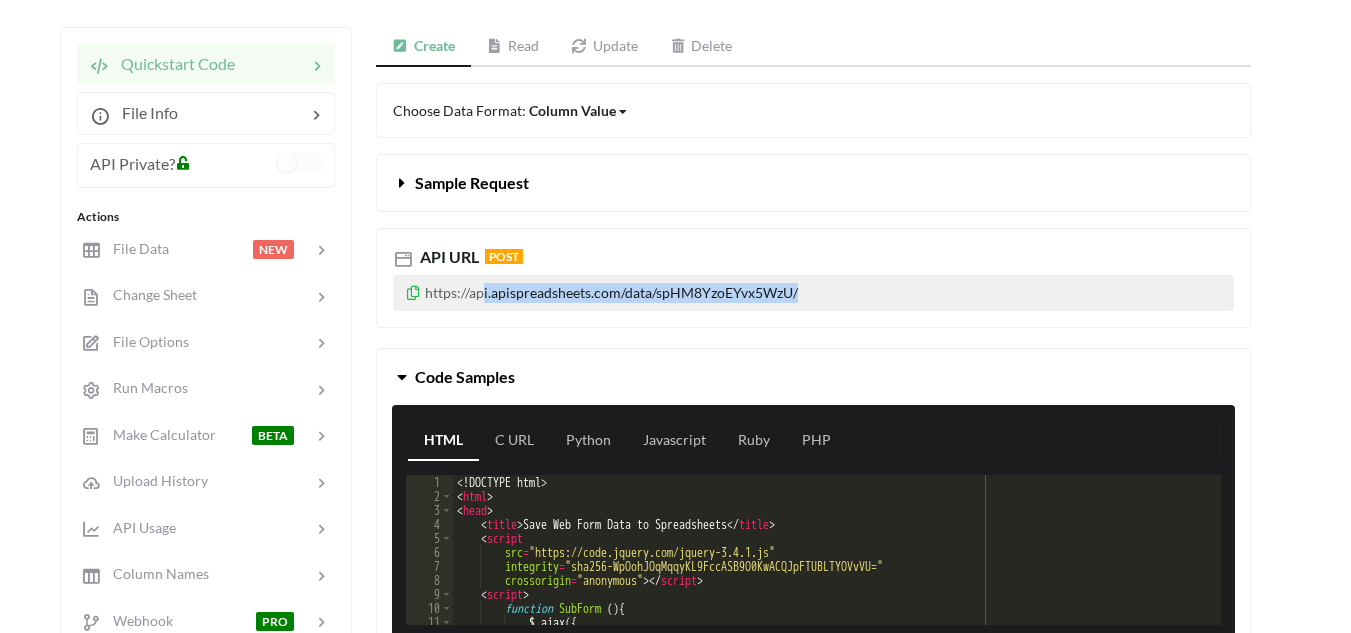 drag, startPoint x: 829, startPoint y: 292, endPoint x: 458, endPoint y: 323, distance: 372.2929 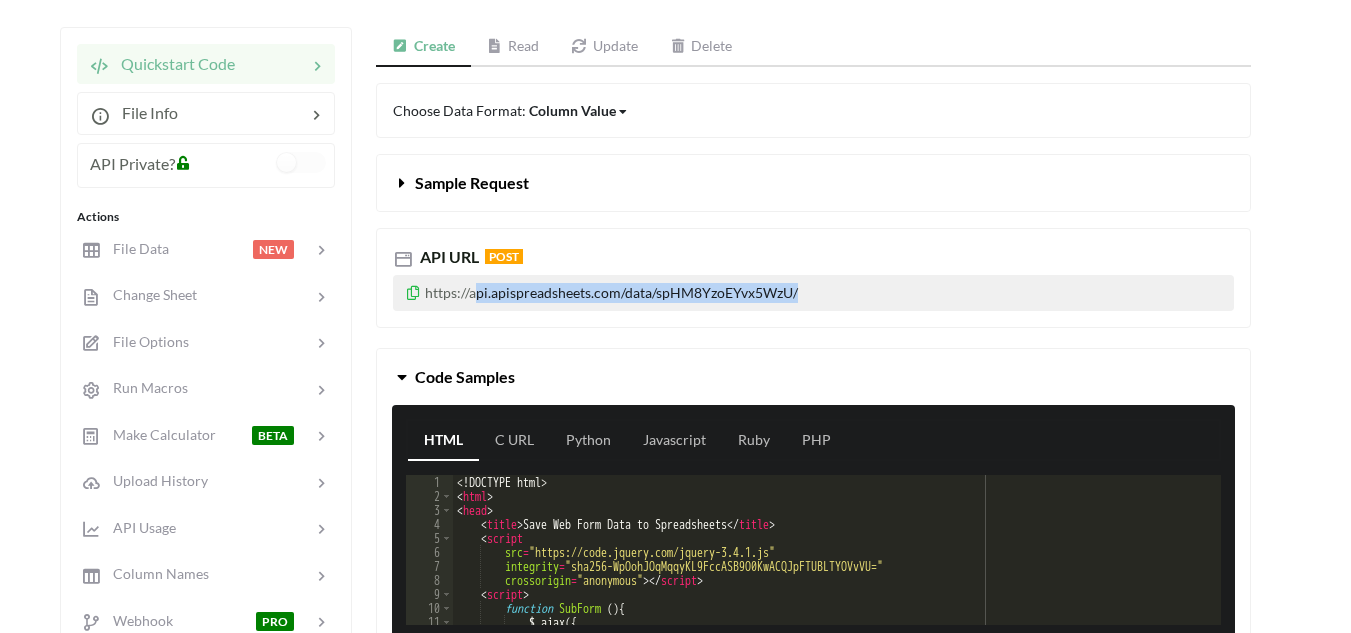 click on "https://api.apispreadsheets.com/data/spHM8YzoEYvx5WzU/" at bounding box center (813, 293) 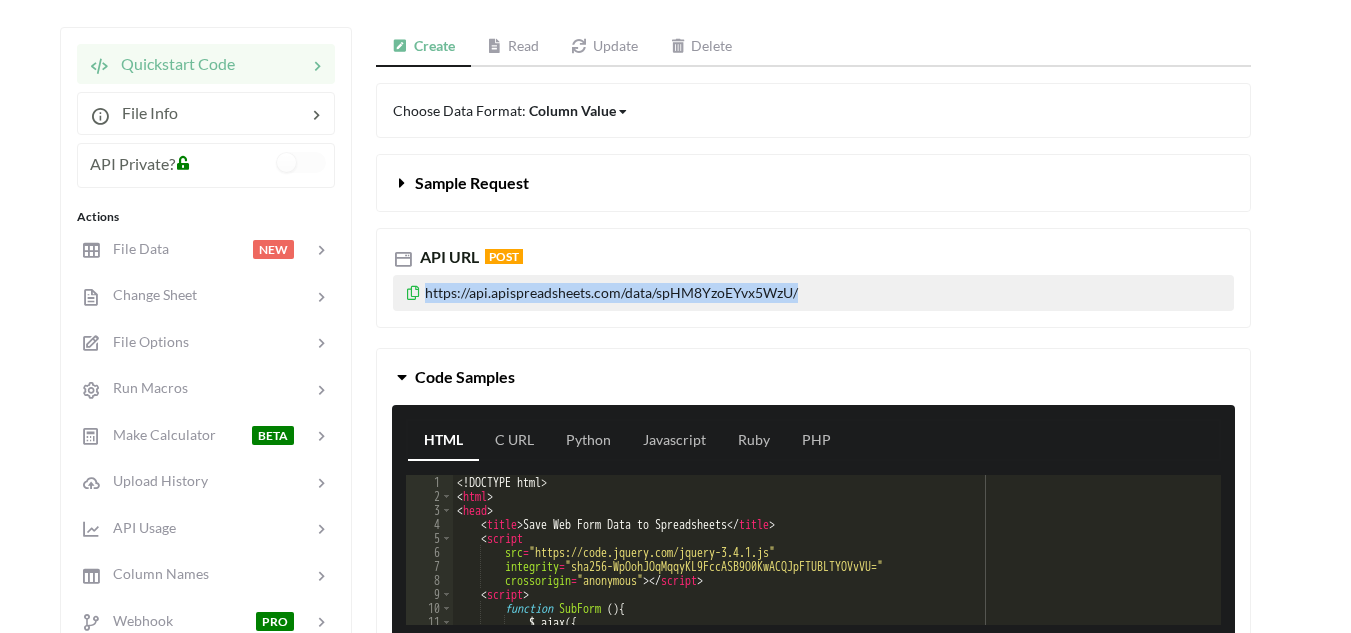drag, startPoint x: 827, startPoint y: 288, endPoint x: 395, endPoint y: 317, distance: 432.9723 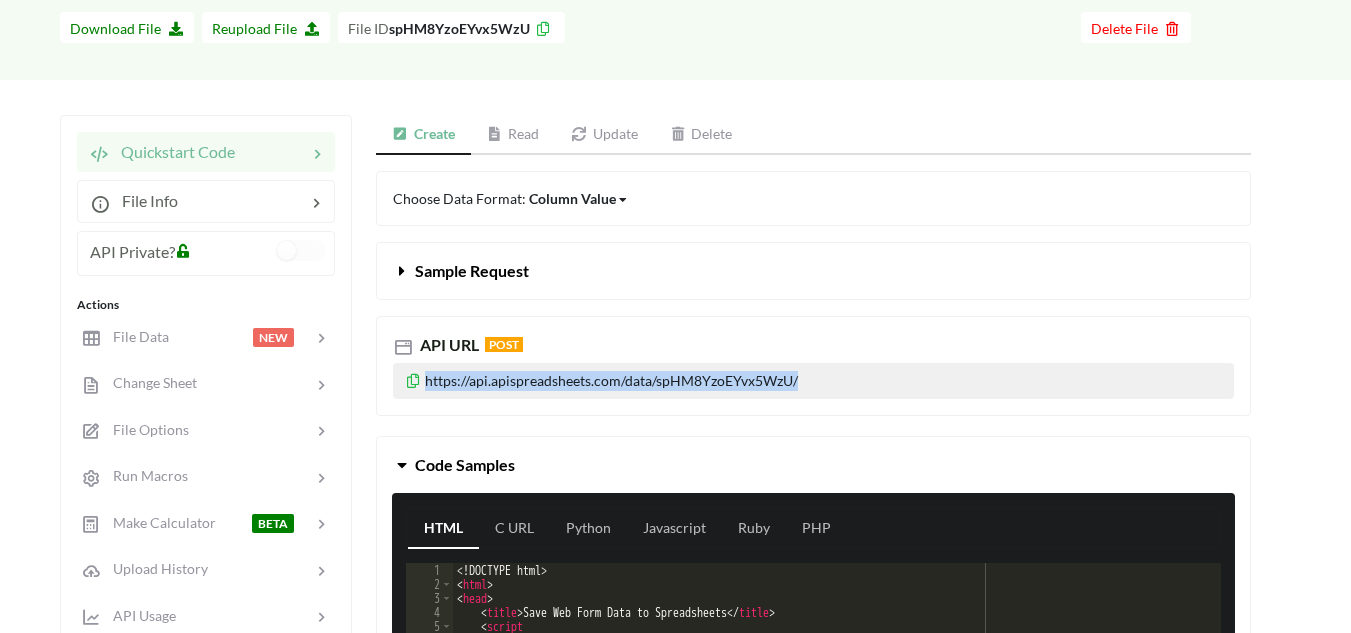 scroll, scrollTop: 100, scrollLeft: 0, axis: vertical 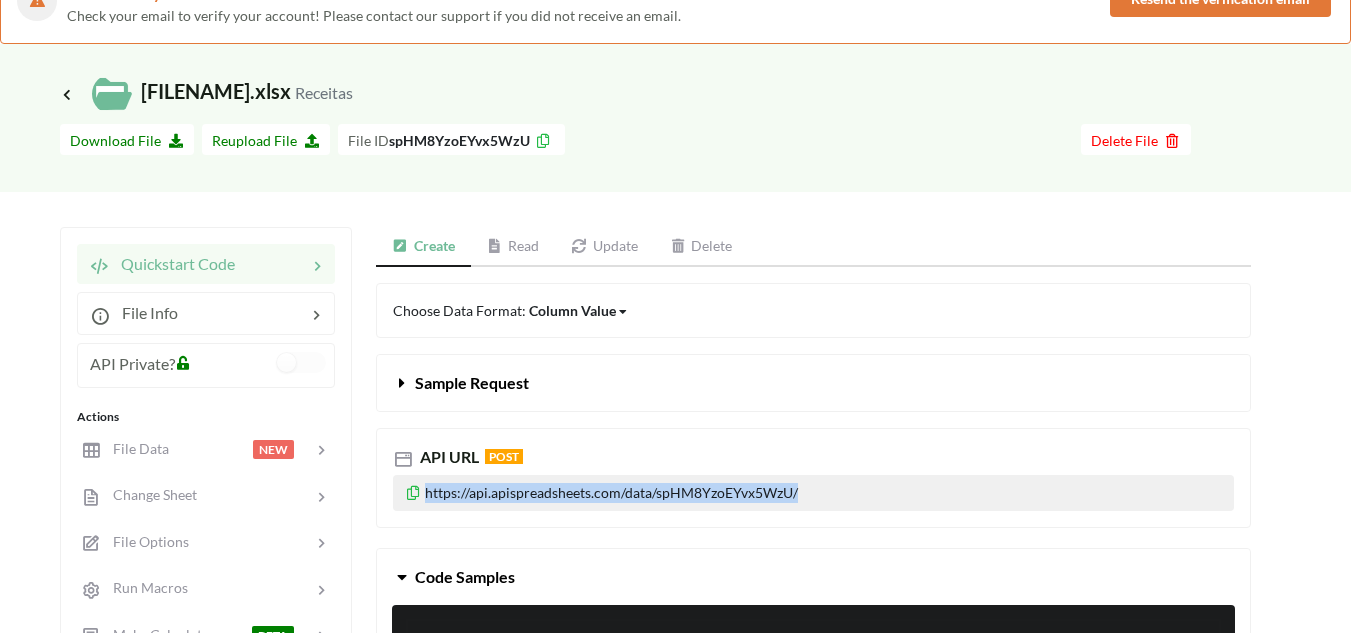 click on "Read" at bounding box center [513, 247] 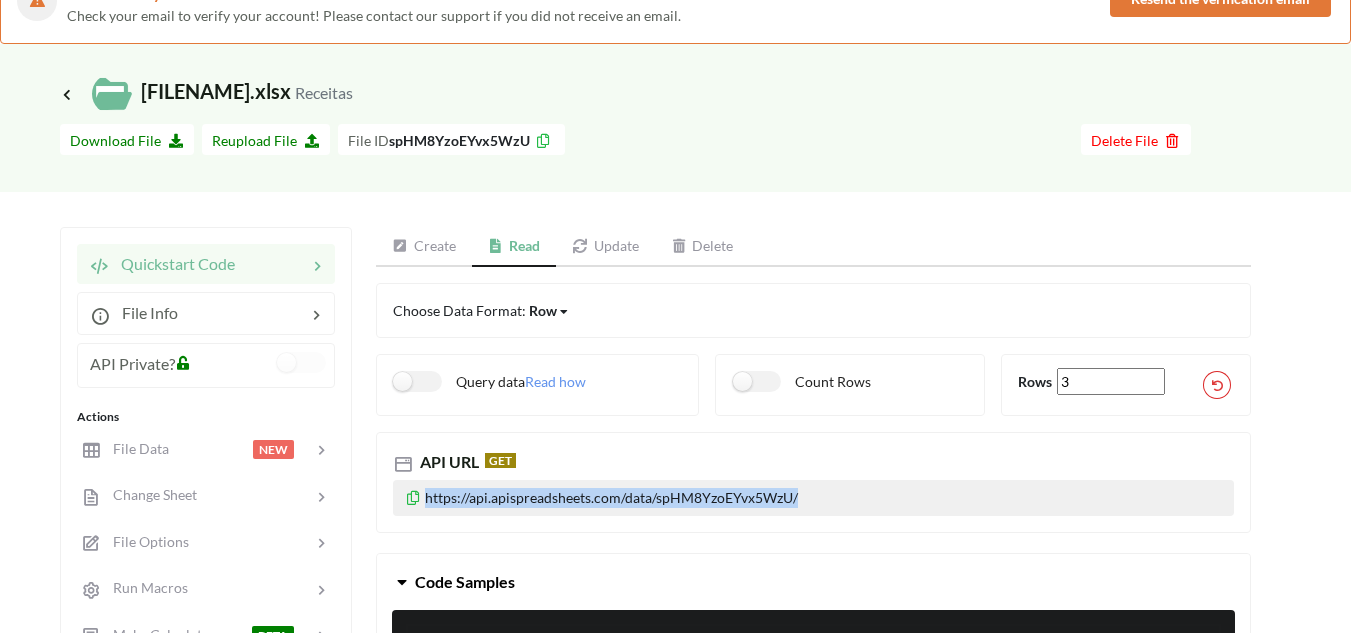 click at bounding box center (580, 246) 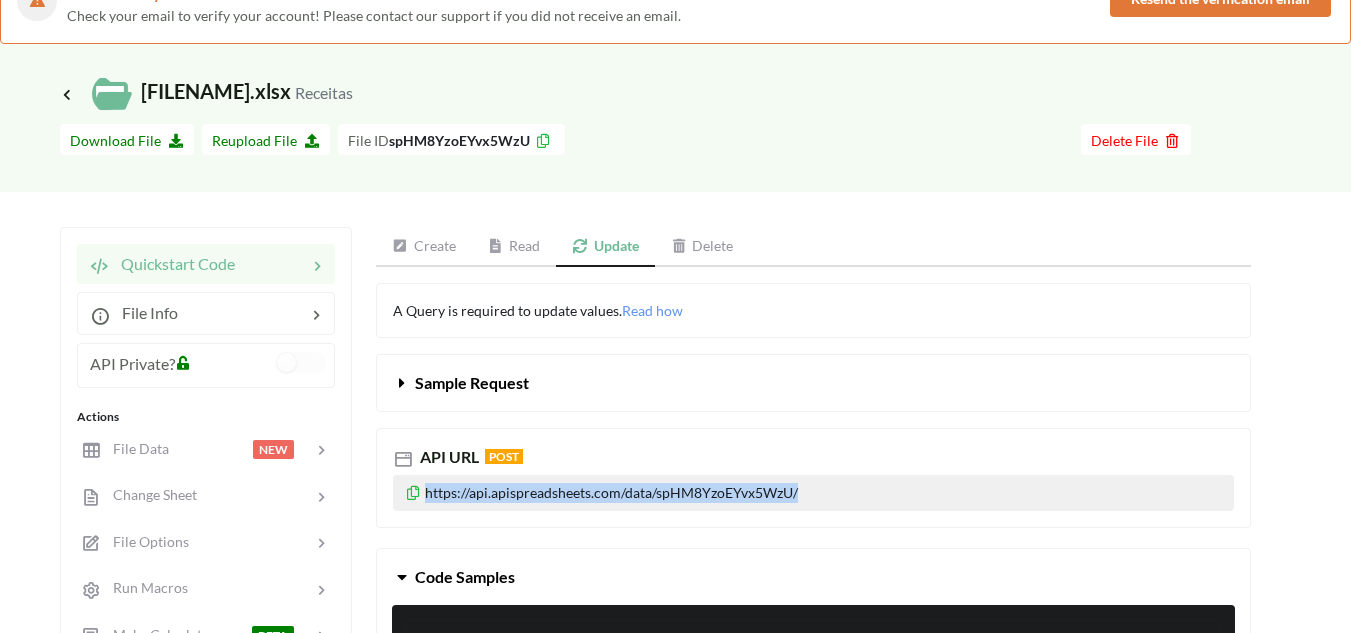 click on "Read" at bounding box center (514, 247) 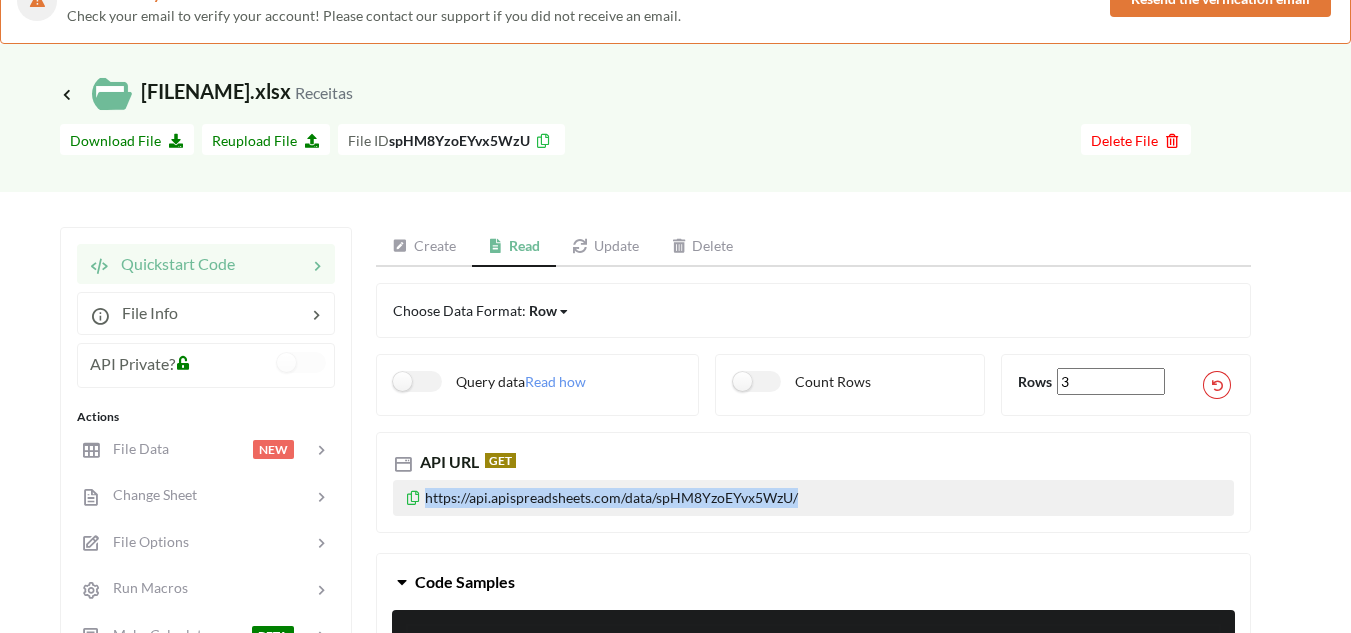 click on "Create" at bounding box center (424, 247) 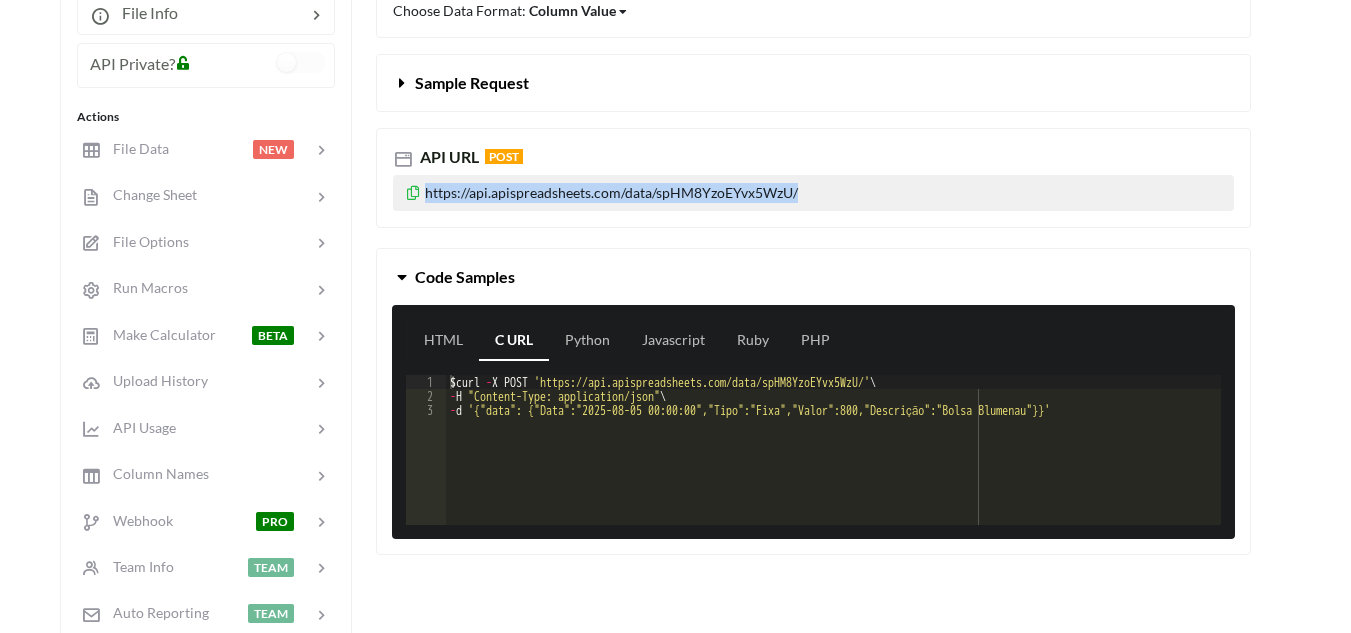 scroll, scrollTop: 500, scrollLeft: 0, axis: vertical 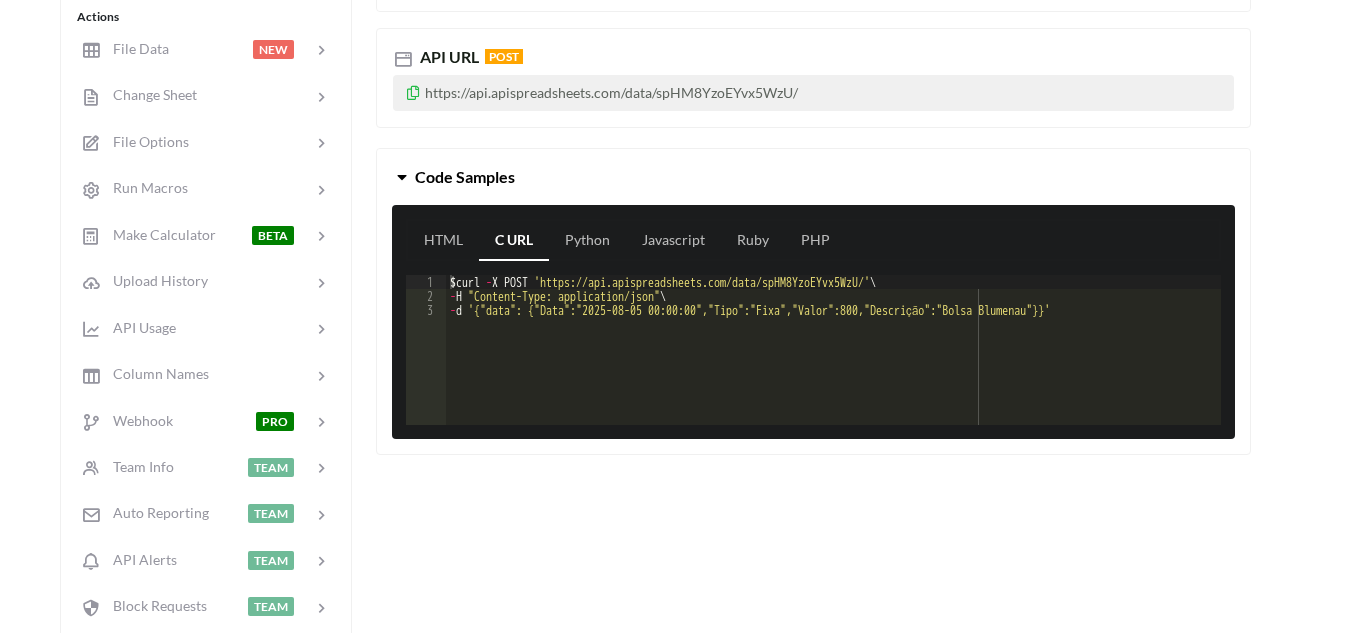 click on "$ curl - X POST 'https://api.apispreadsheets.com/data/spHM8YzoEYvx5WzU/' \ - H "Content-Type: application/json" \ - d '{"data": {"Data":"2025-08-05 00:00:00","Tipo":"Fixa","Valor":800,"Descrição":"Bolsa Blumenau"}}'" at bounding box center (833, 364) 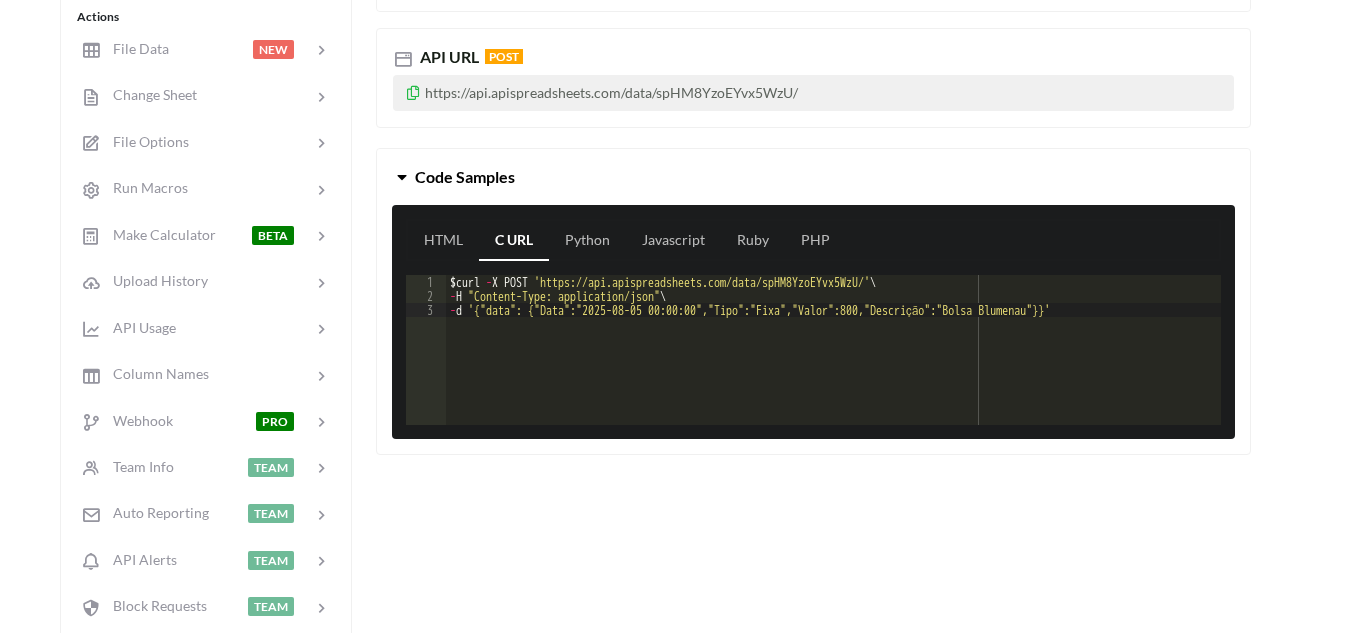 click on "$ curl - X POST 'https://api.apispreadsheets.com/data/spHM8YzoEYvx5WzU/' \ - H "Content-Type: application/json" \ - d '{"data": {"Data":"2025-08-05 00:00:00","Tipo":"Fixa","Valor":800,"Descrição":"Bolsa Blumenau"}}'" at bounding box center (833, 364) 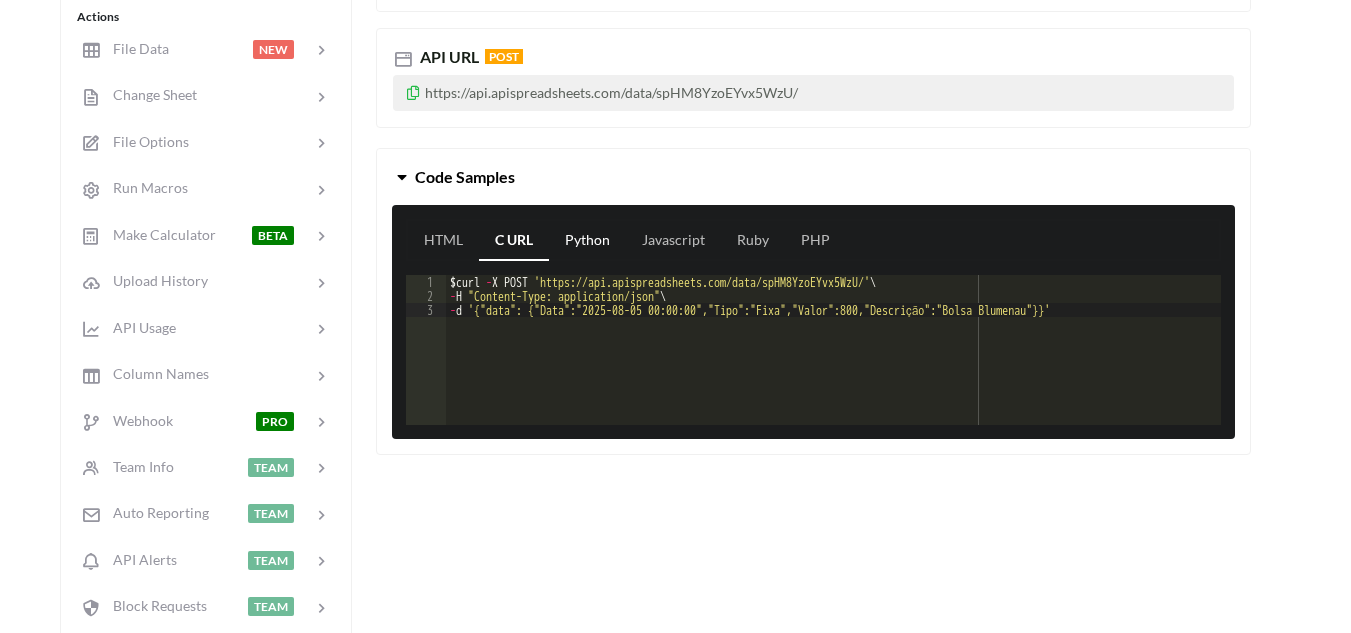 click on "Python" at bounding box center [587, 241] 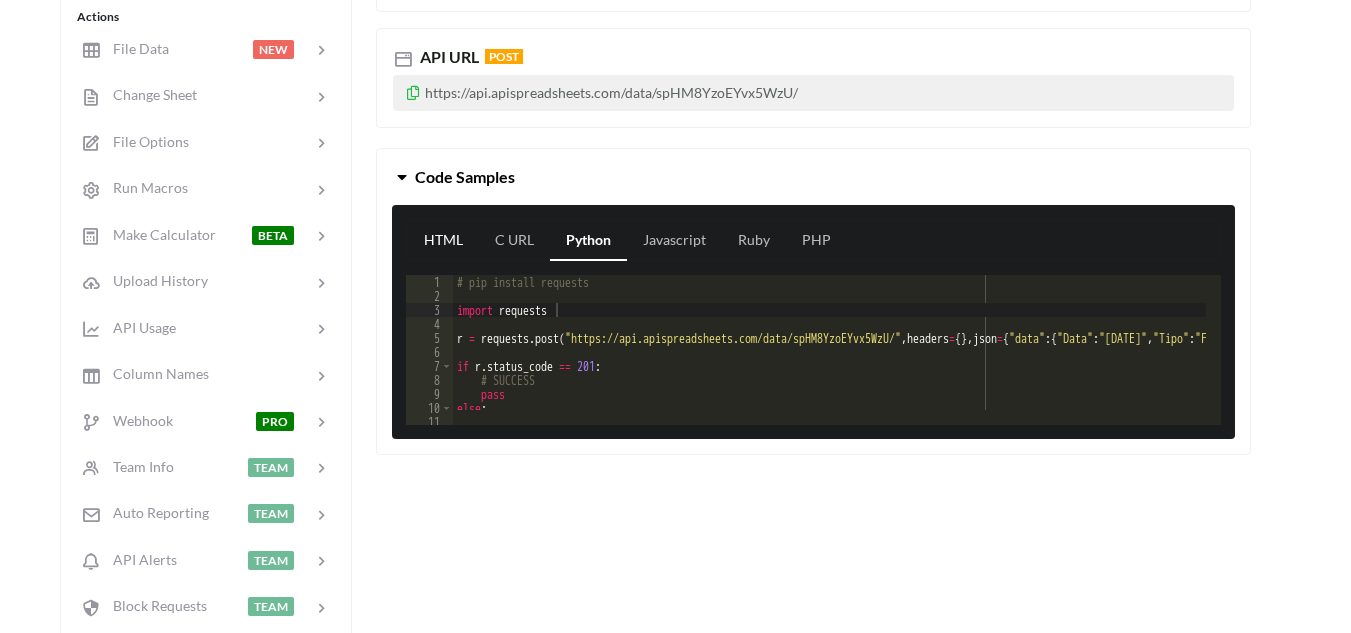 click on "HTML" at bounding box center [443, 241] 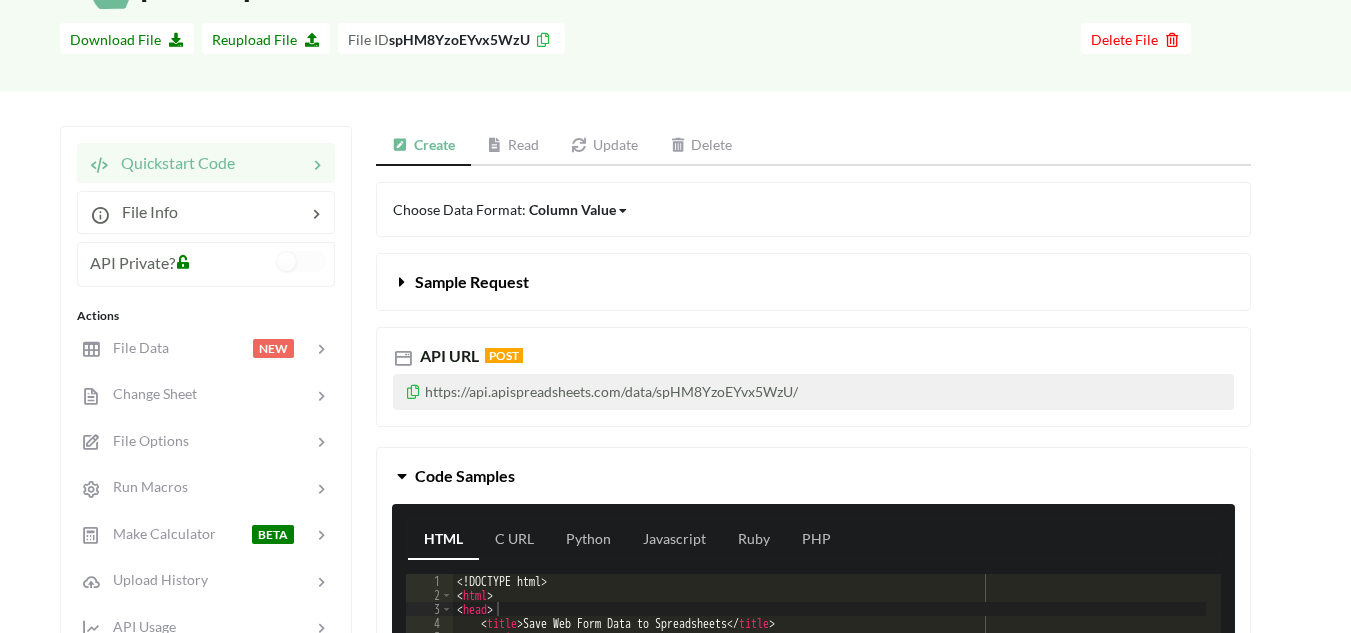 scroll, scrollTop: 200, scrollLeft: 0, axis: vertical 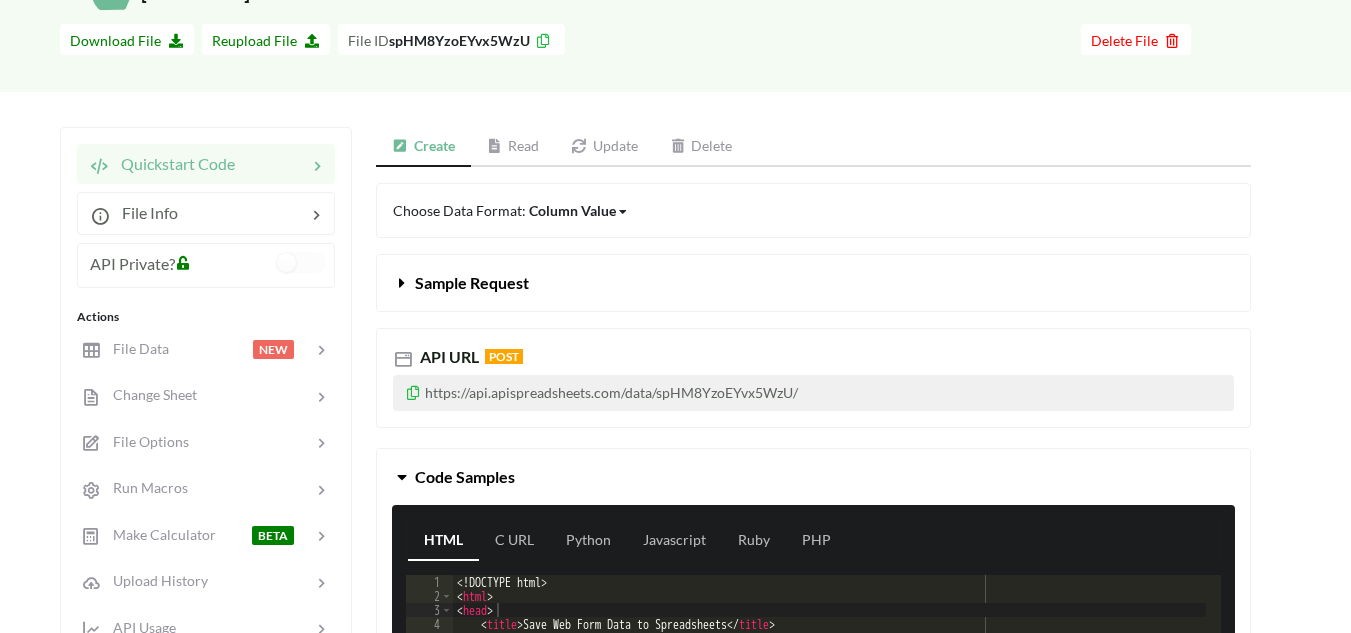 click on "Read" at bounding box center (513, 147) 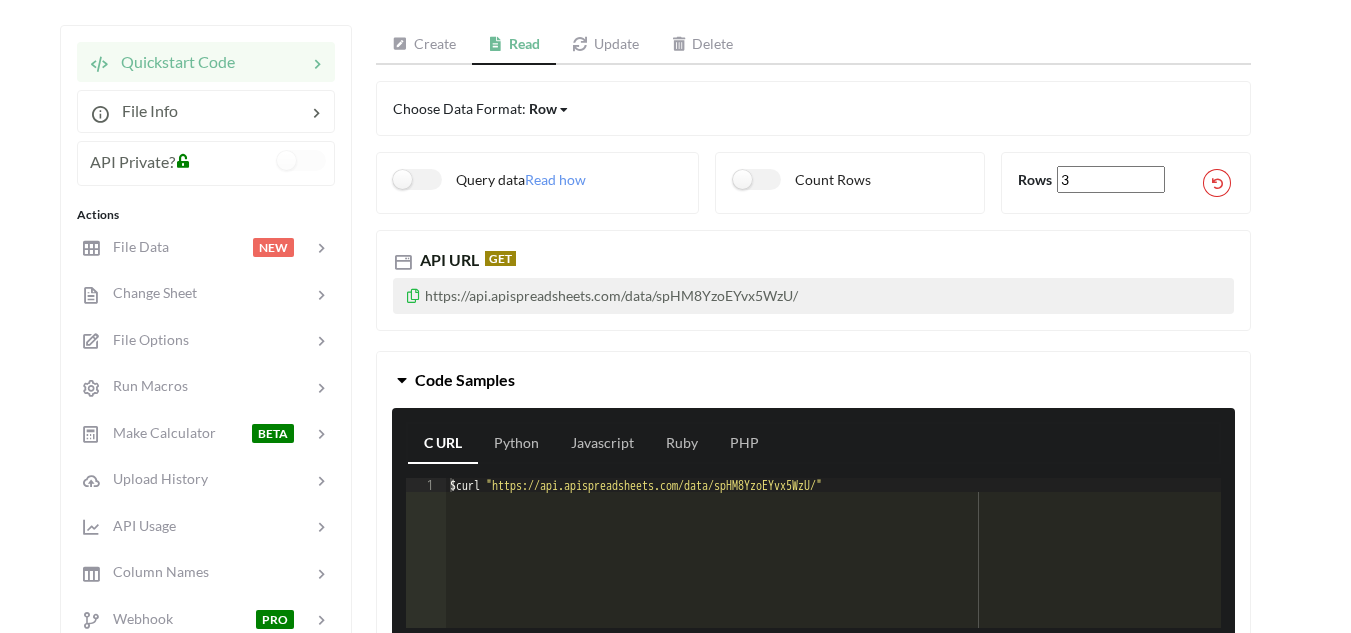 scroll, scrollTop: 300, scrollLeft: 0, axis: vertical 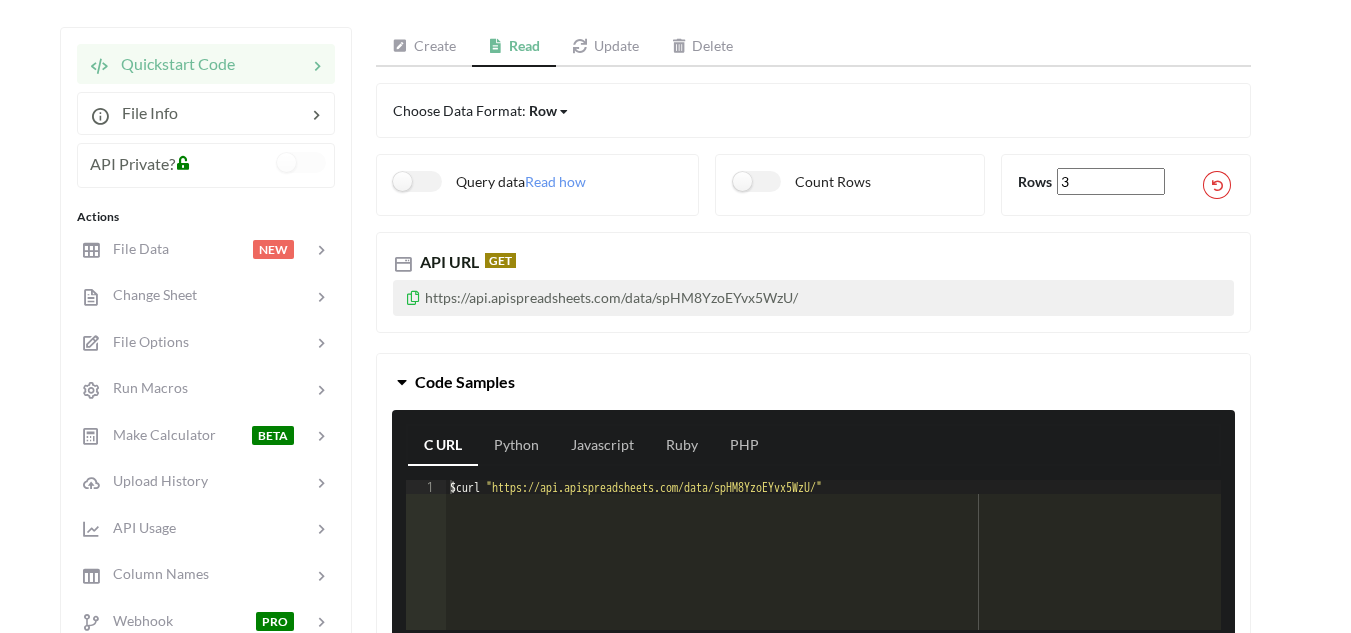 click on "https://api.apispreadsheets.com/data/spHM8YzoEYvx5WzU/" at bounding box center [813, 298] 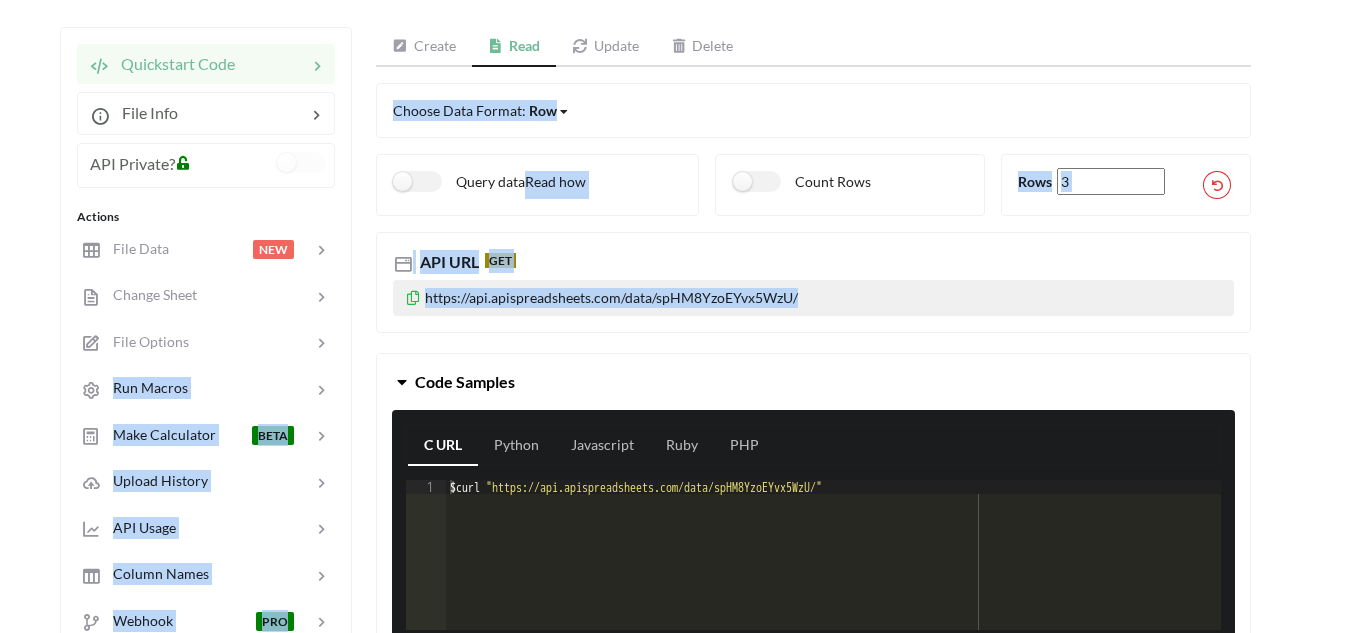 drag, startPoint x: 815, startPoint y: 301, endPoint x: 345, endPoint y: 319, distance: 470.34454 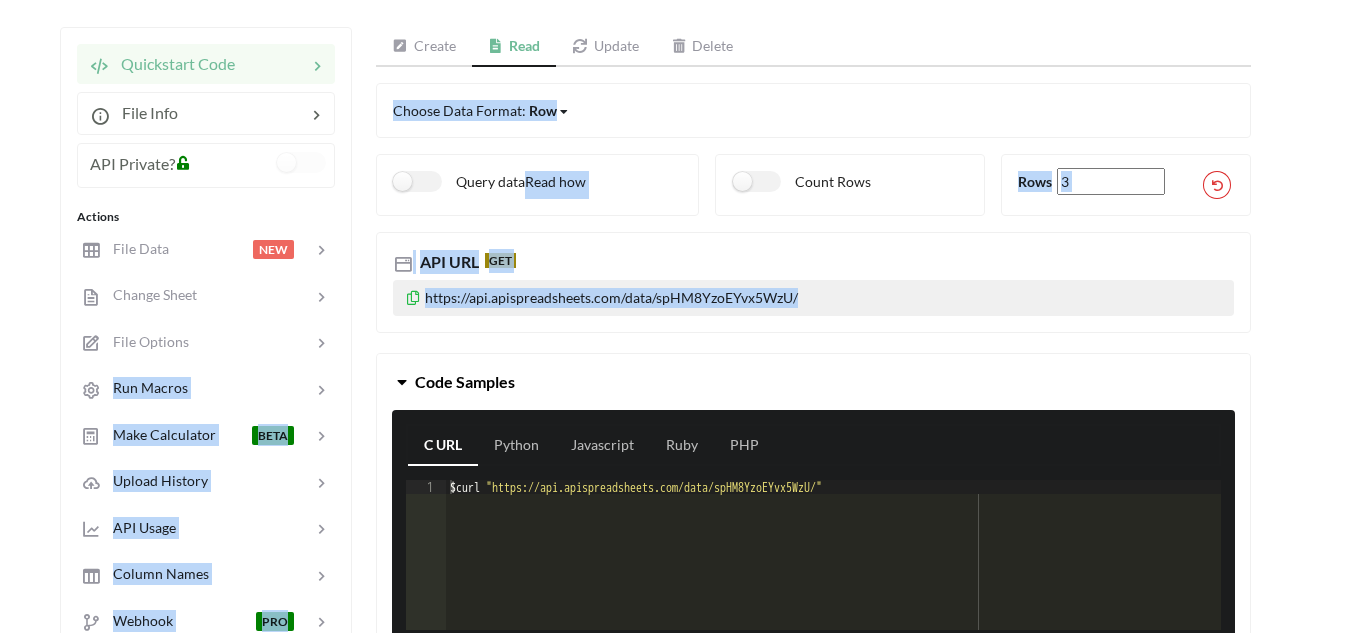 click on "https://api.apispreadsheets.com/data/spHM8YzoEYvx5WzU/" at bounding box center [813, 298] 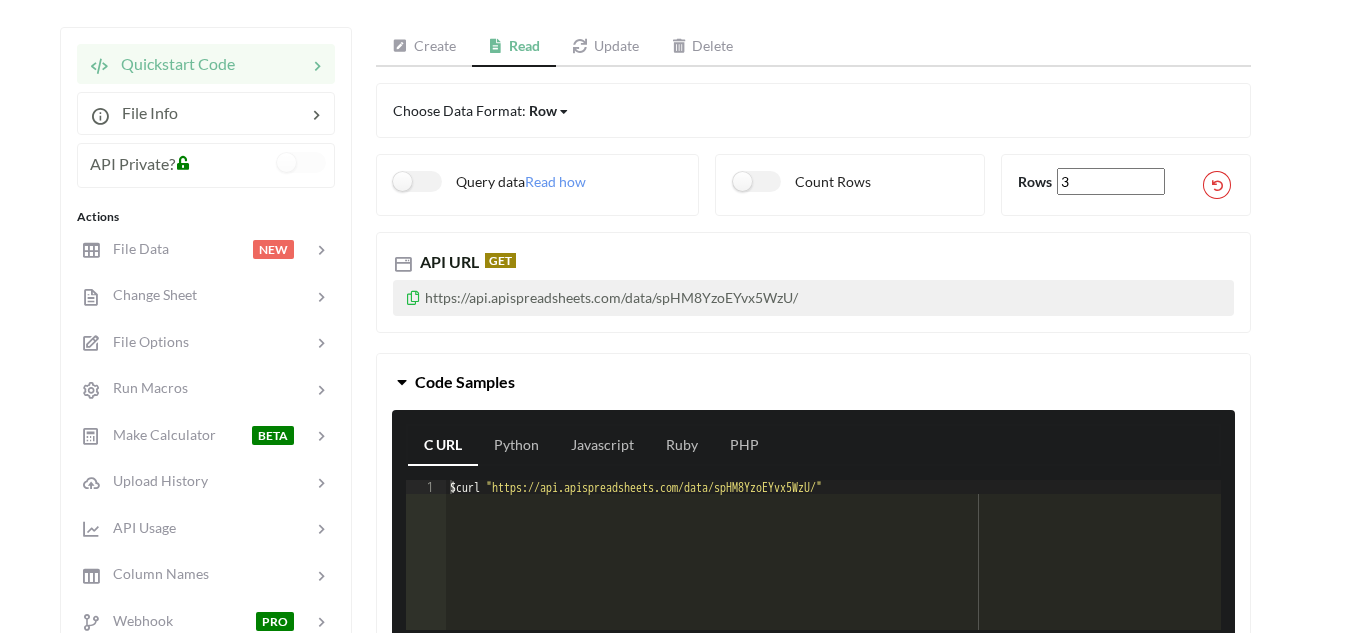 click on "https://api.apispreadsheets.com/data/spHM8YzoEYvx5WzU/" at bounding box center (813, 298) 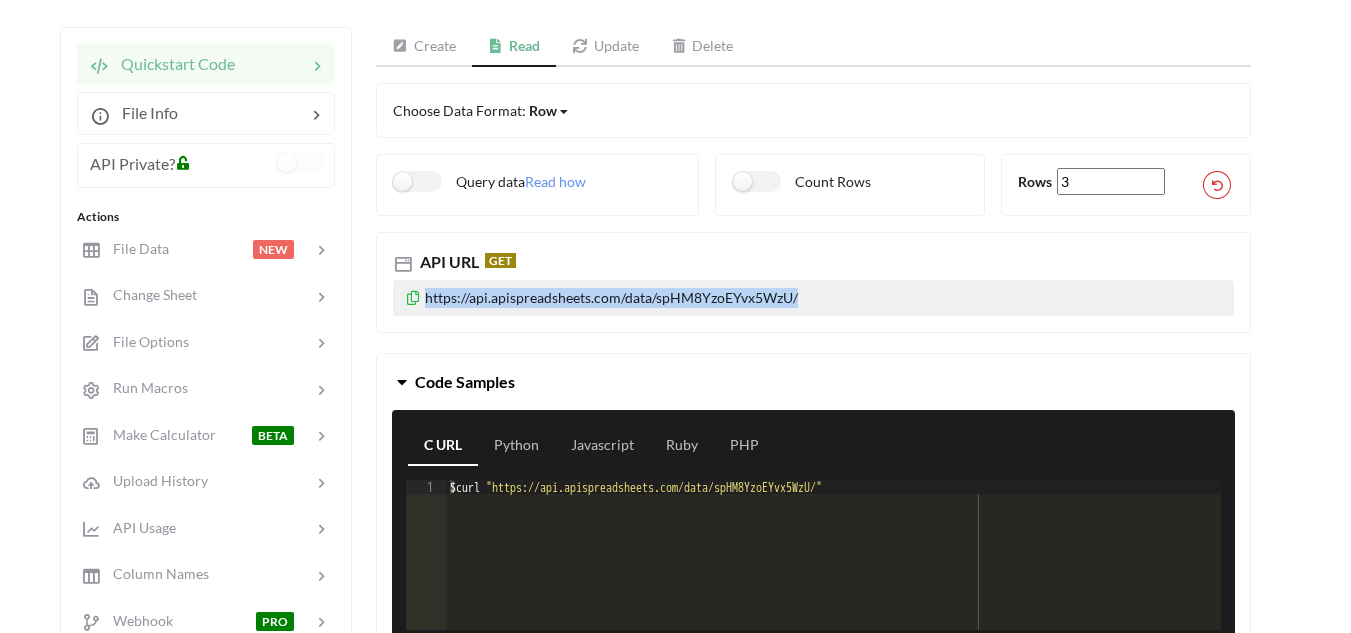 drag, startPoint x: 818, startPoint y: 296, endPoint x: 421, endPoint y: 302, distance: 397.04535 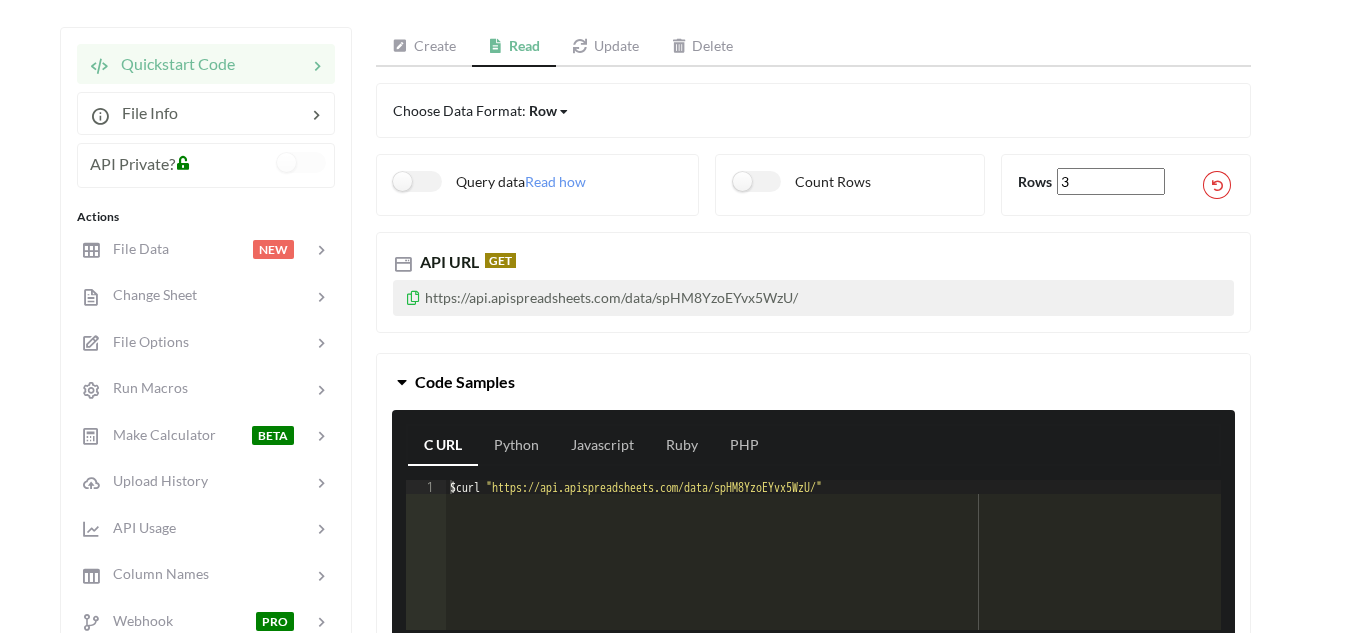 click on "Row" at bounding box center [543, 110] 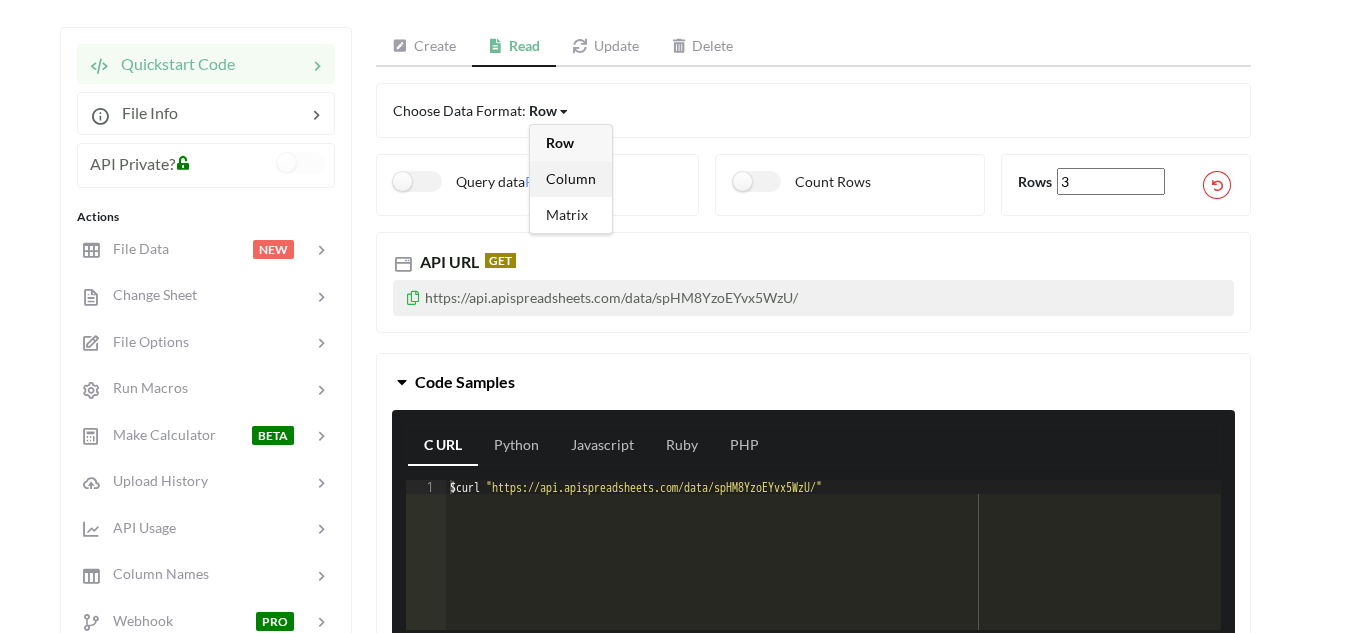 click on "Column" at bounding box center (571, 179) 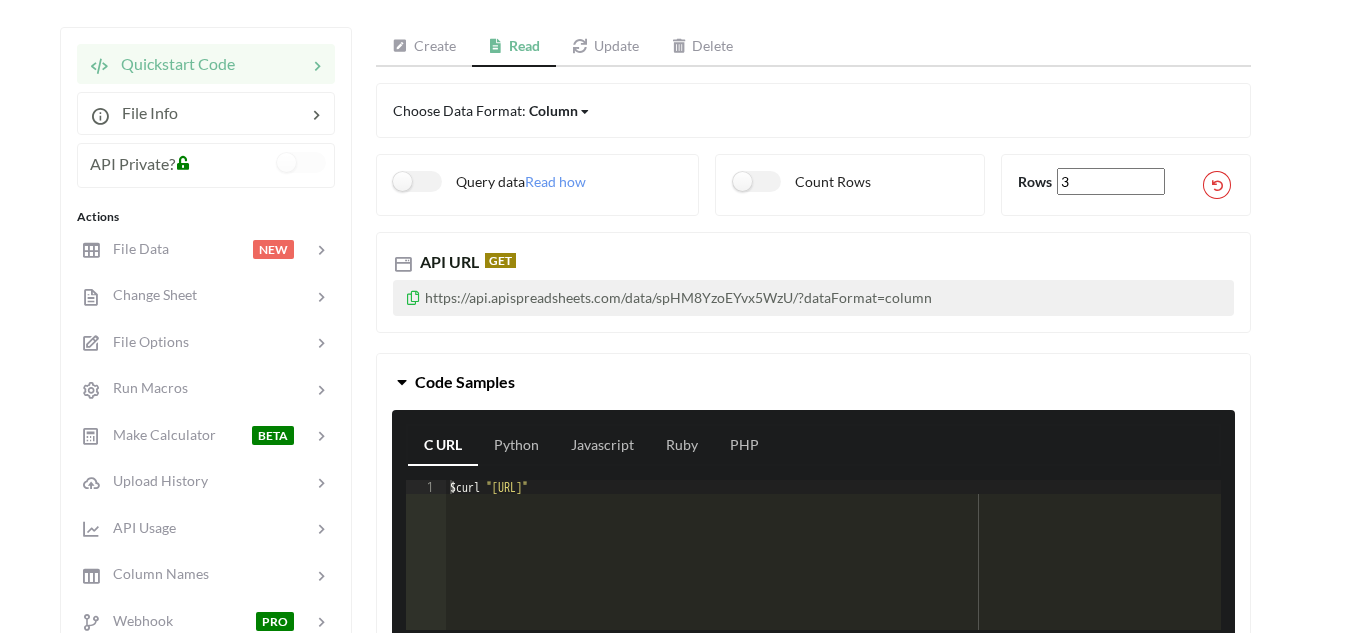 click on "Column" at bounding box center (553, 110) 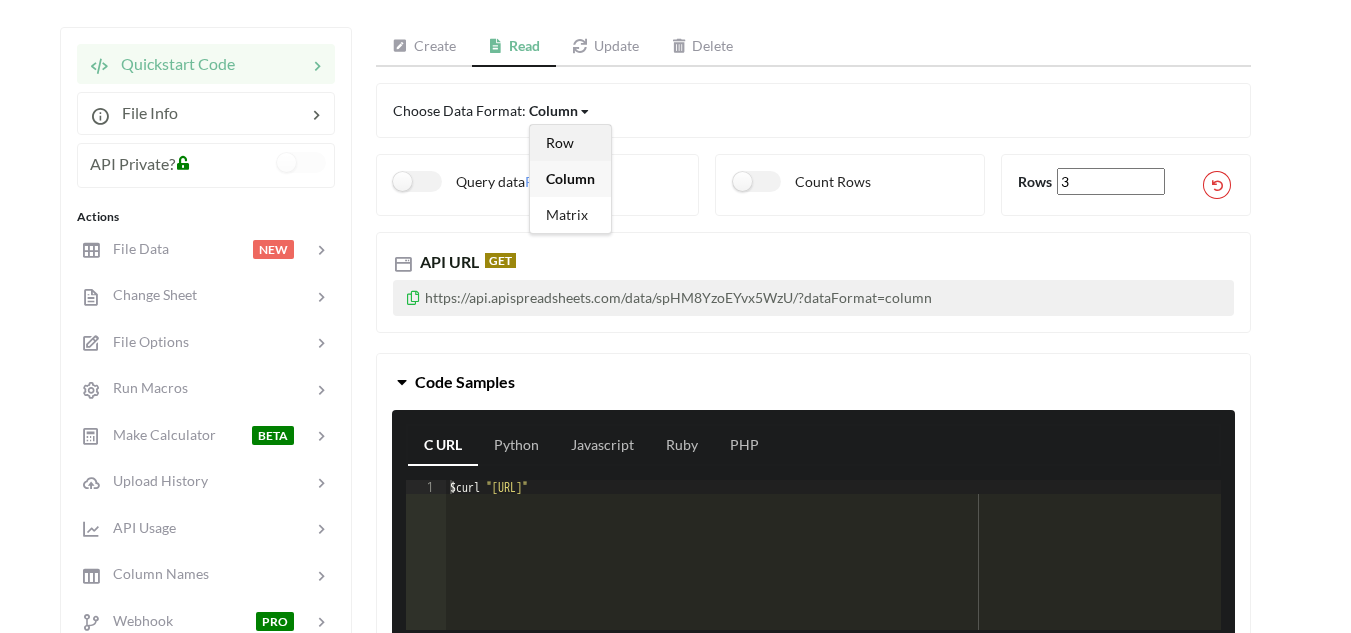 click on "Row" at bounding box center (560, 142) 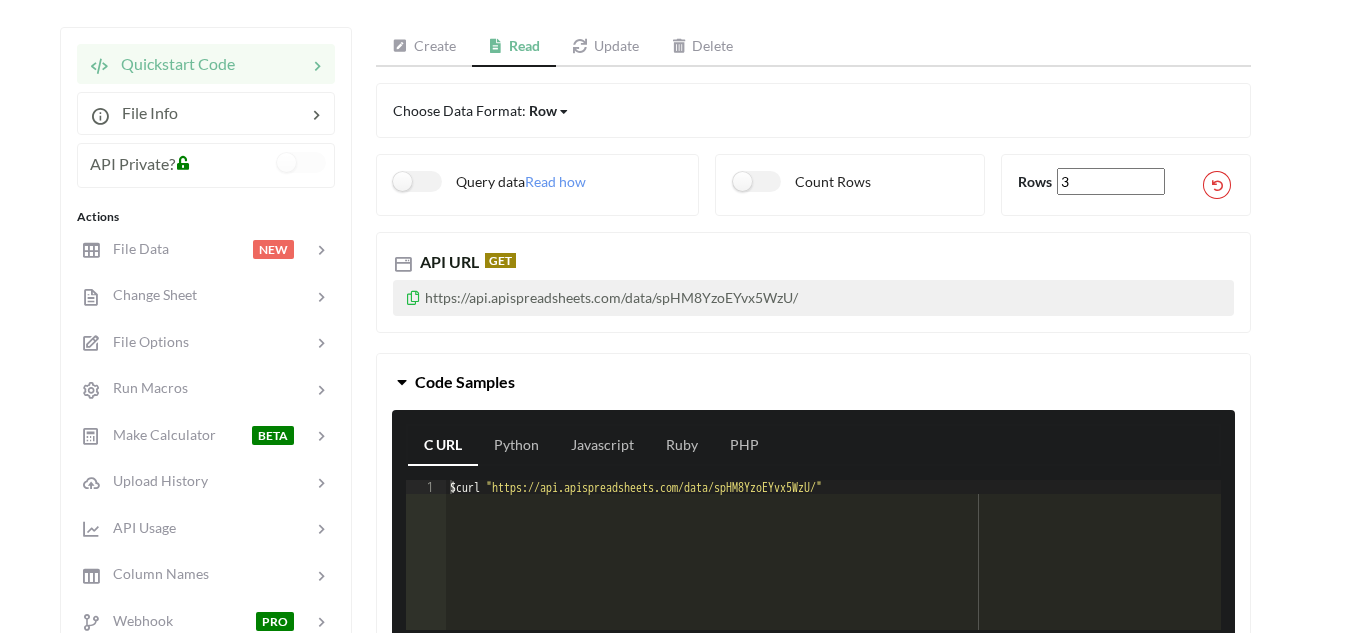 click on "Choose Data Format: Row Row Column Matrix" at bounding box center (813, 110) 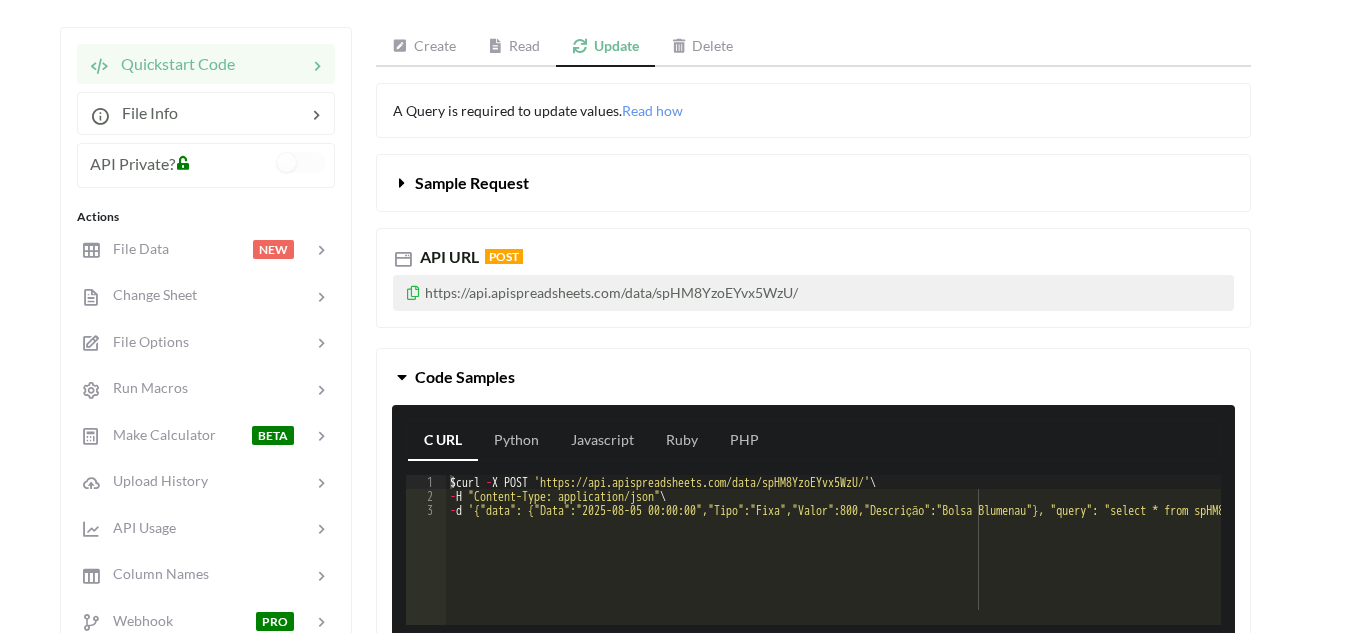 click on "Delete" at bounding box center [702, 47] 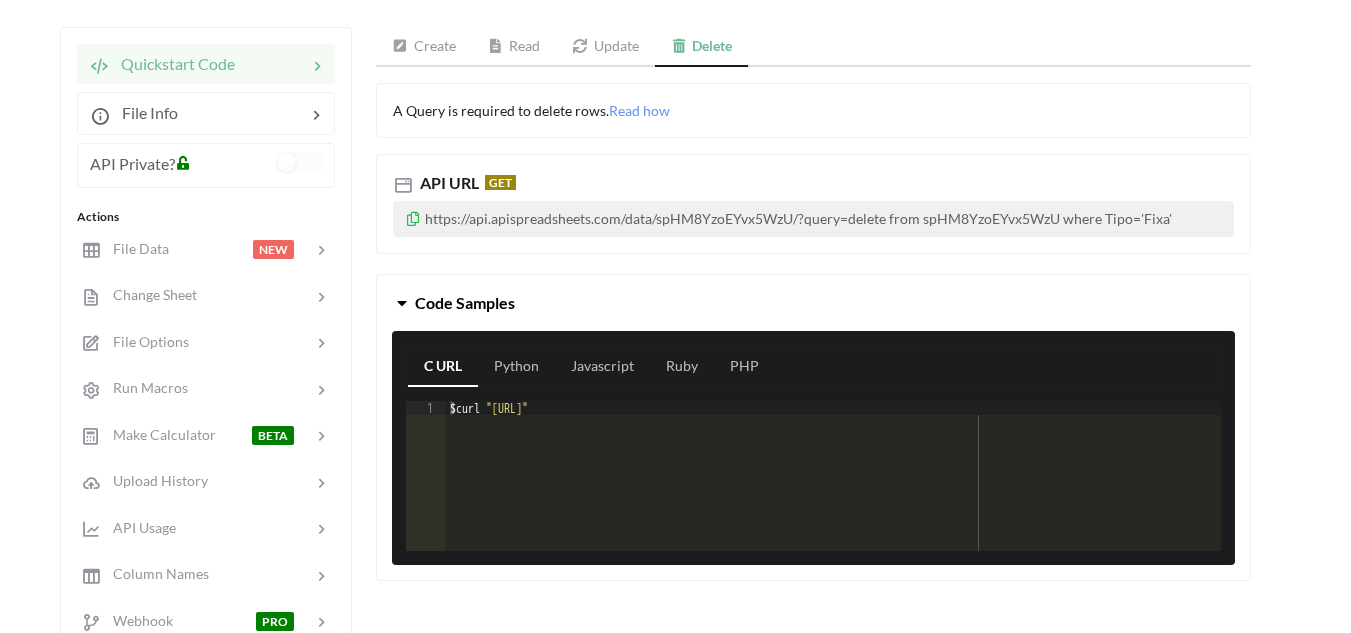 click on "Update" at bounding box center [605, 47] 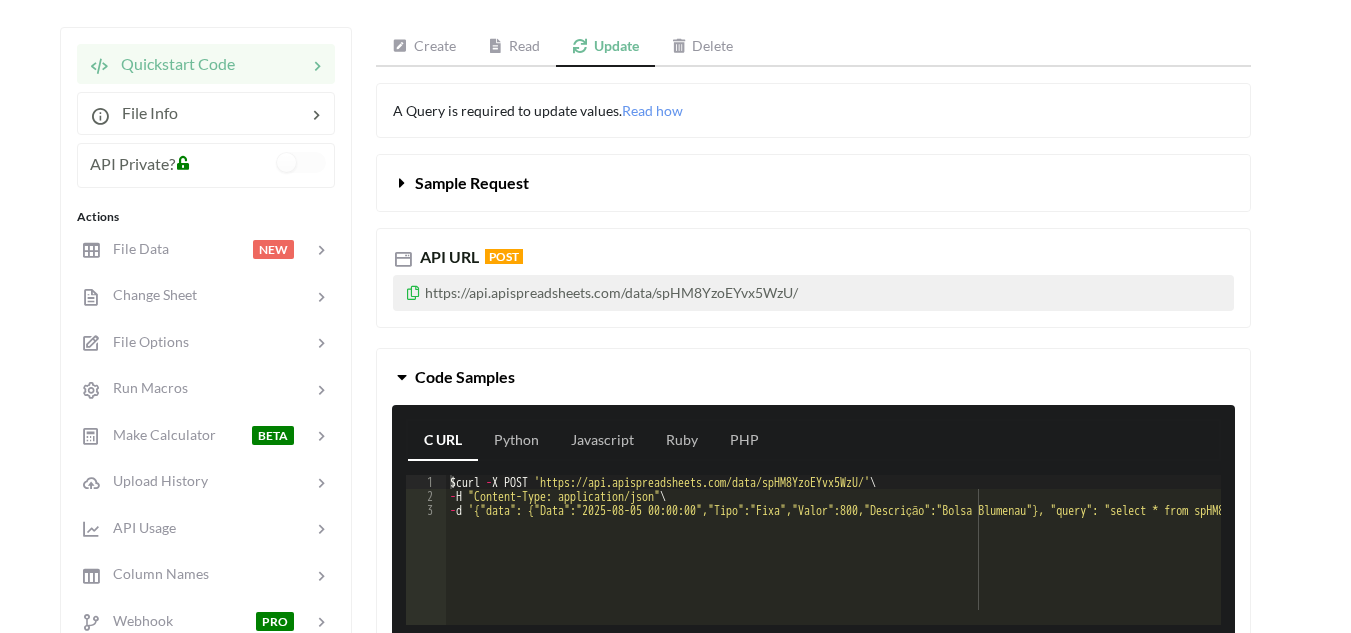 click on "Update" at bounding box center (605, 47) 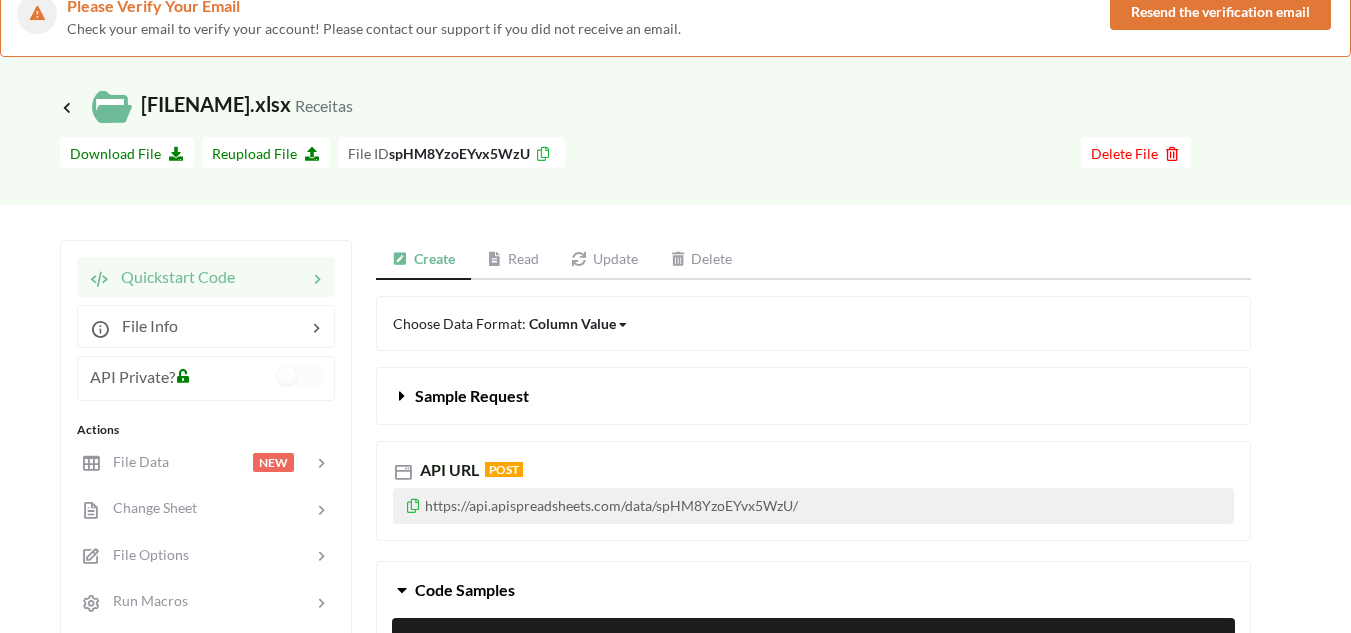 scroll, scrollTop: 0, scrollLeft: 0, axis: both 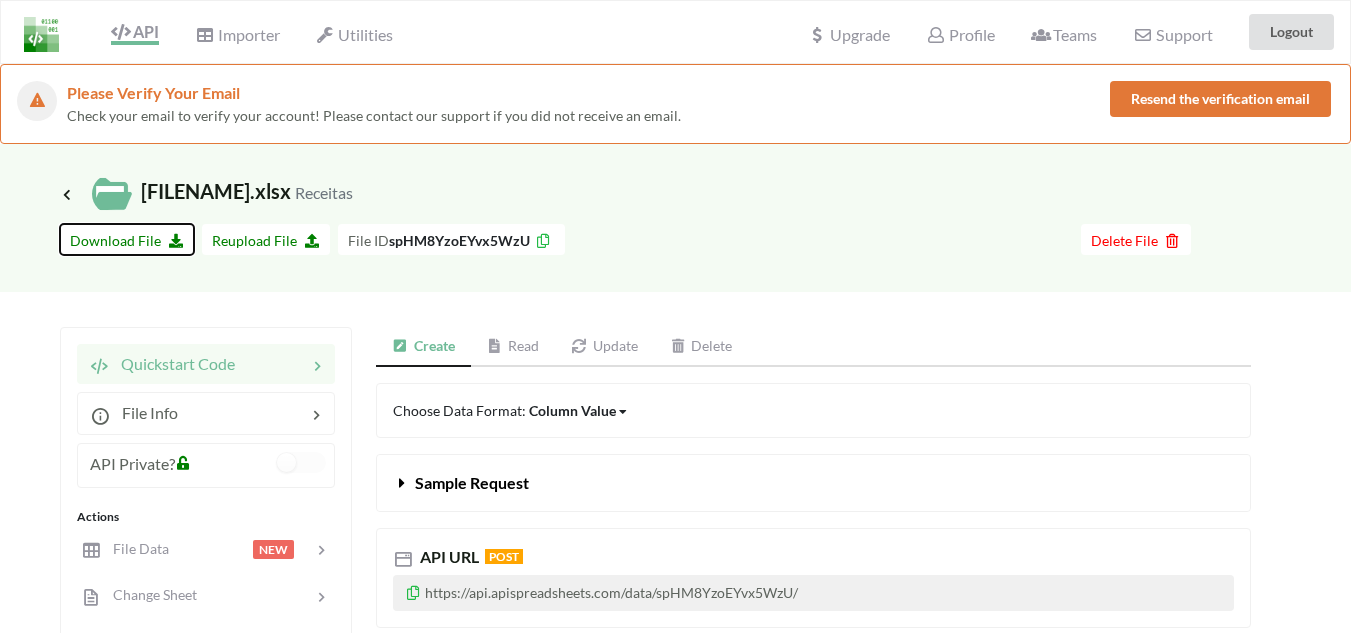 click on "Download File" at bounding box center (127, 240) 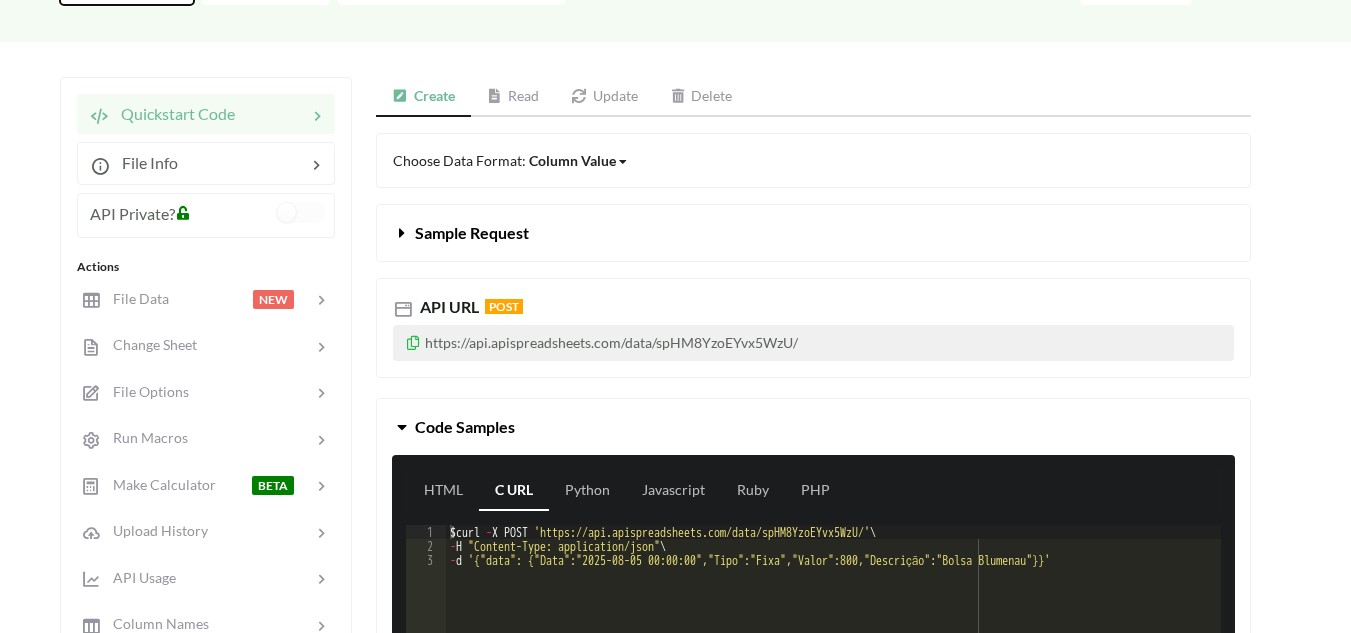 scroll, scrollTop: 300, scrollLeft: 0, axis: vertical 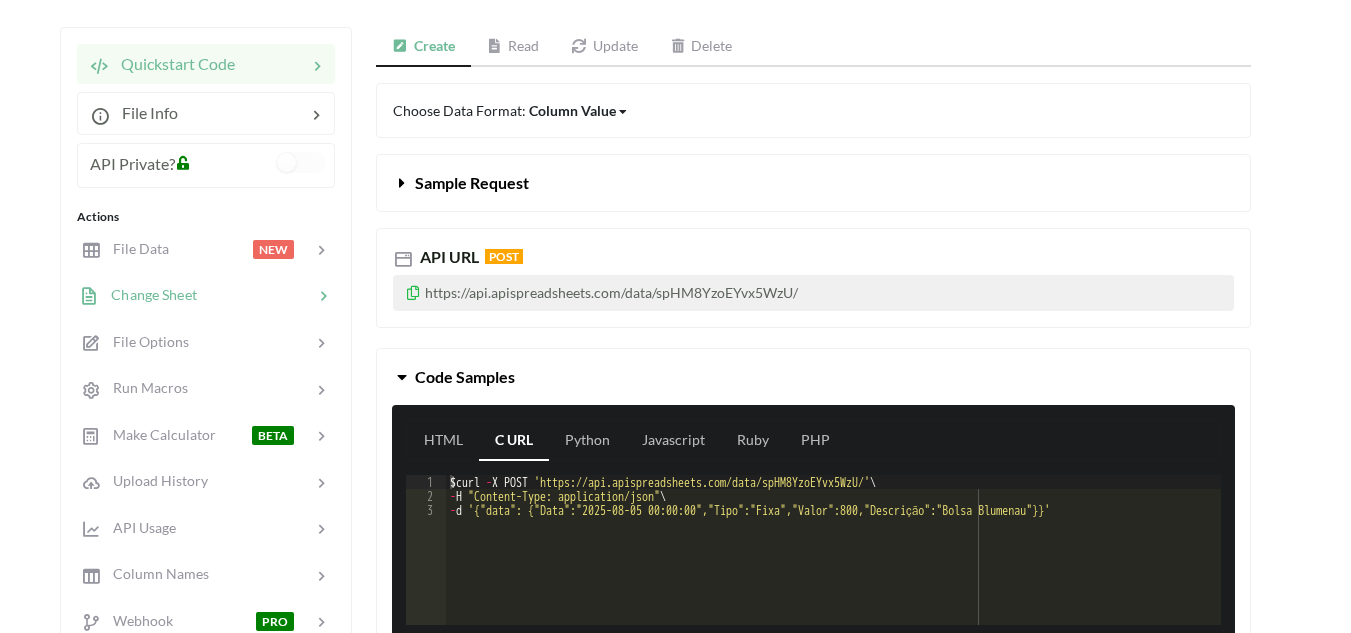 click on "Change Sheet" at bounding box center [205, 295] 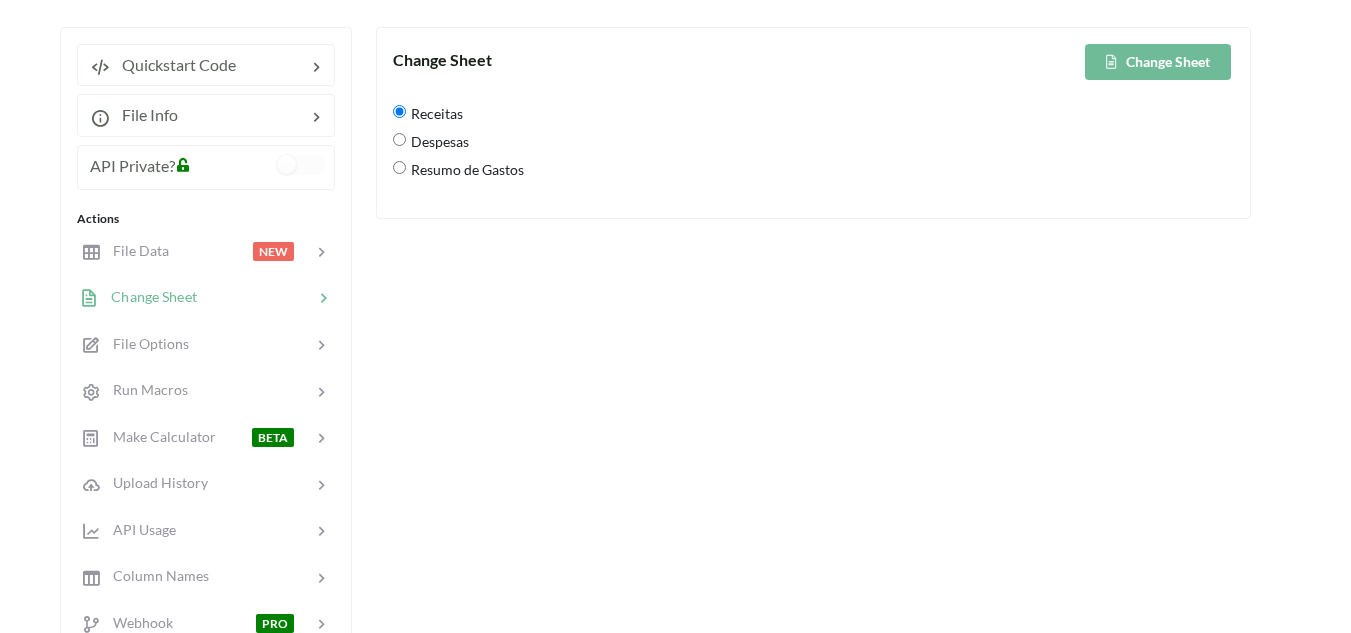 click on "Despesas" at bounding box center [437, 141] 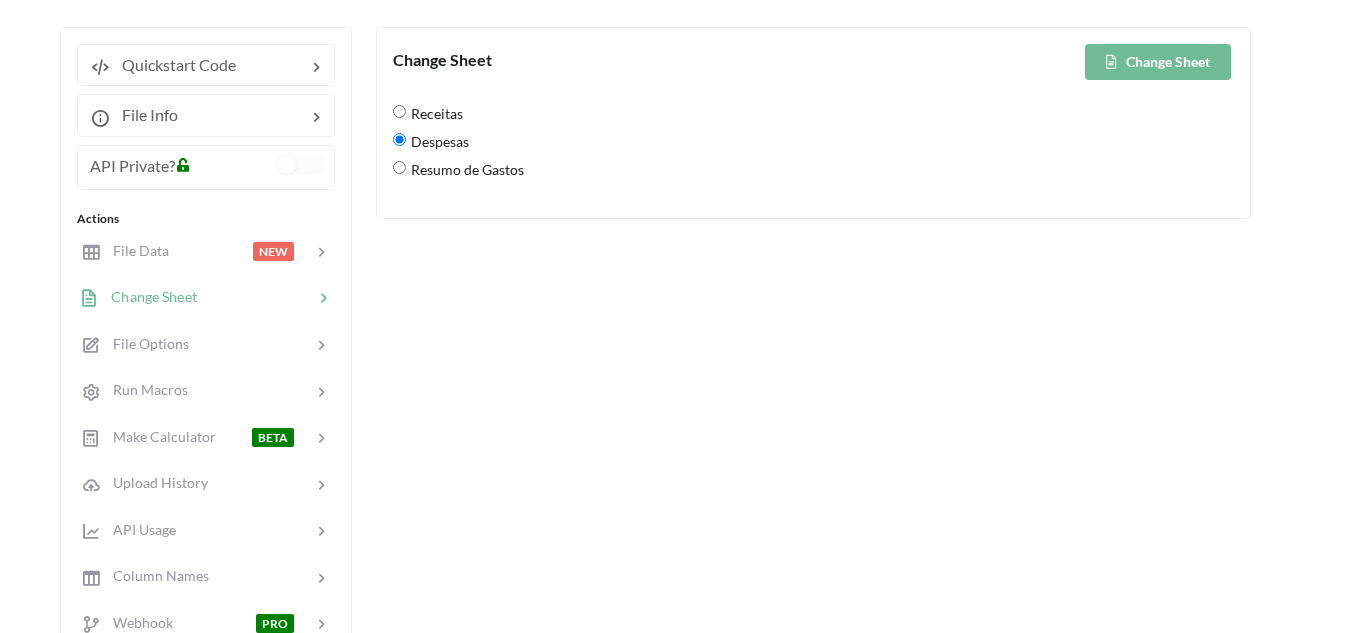 click on "Resumo de Gastos" at bounding box center (465, 169) 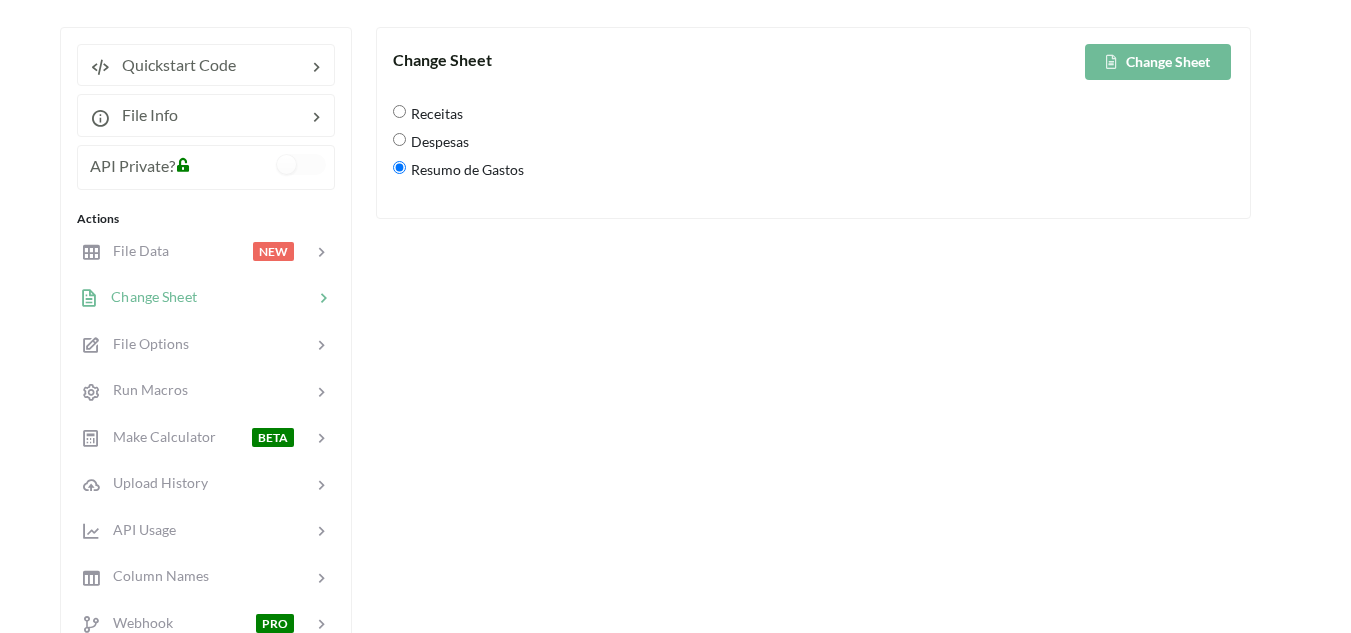 click on "Receitas" at bounding box center (434, 113) 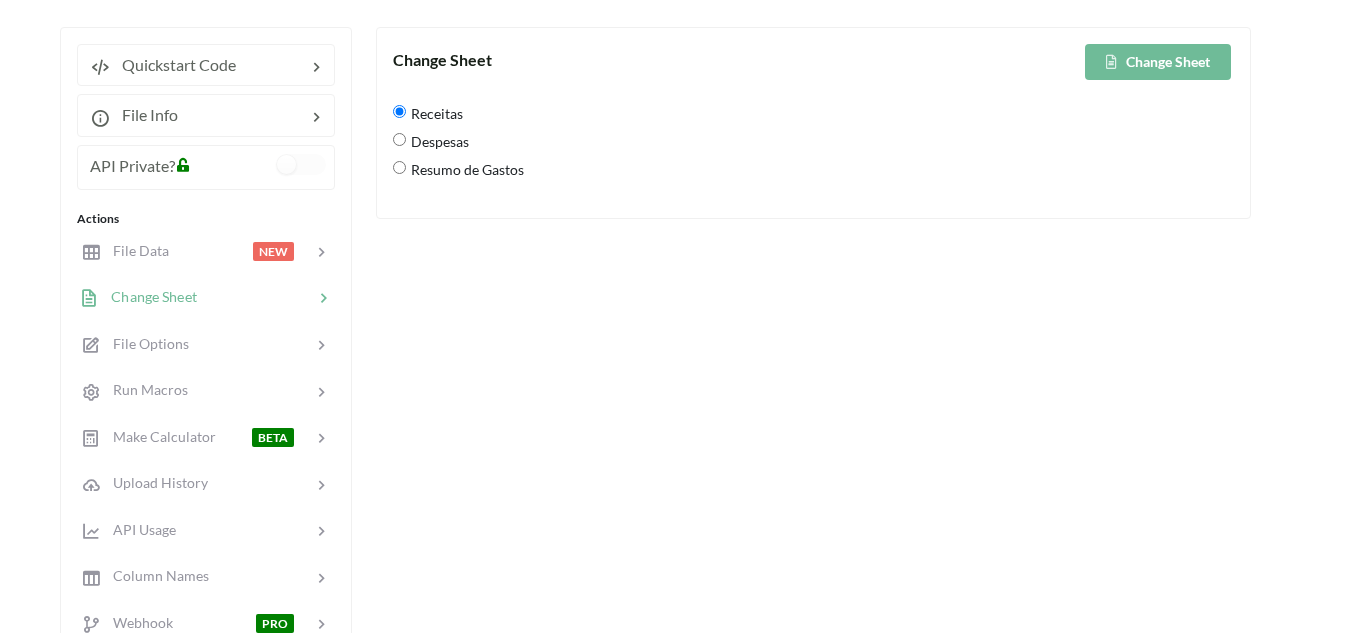 click on "Change Sheet Change Sheet Receitas Despesas Resumo de Gastos" at bounding box center (813, 461) 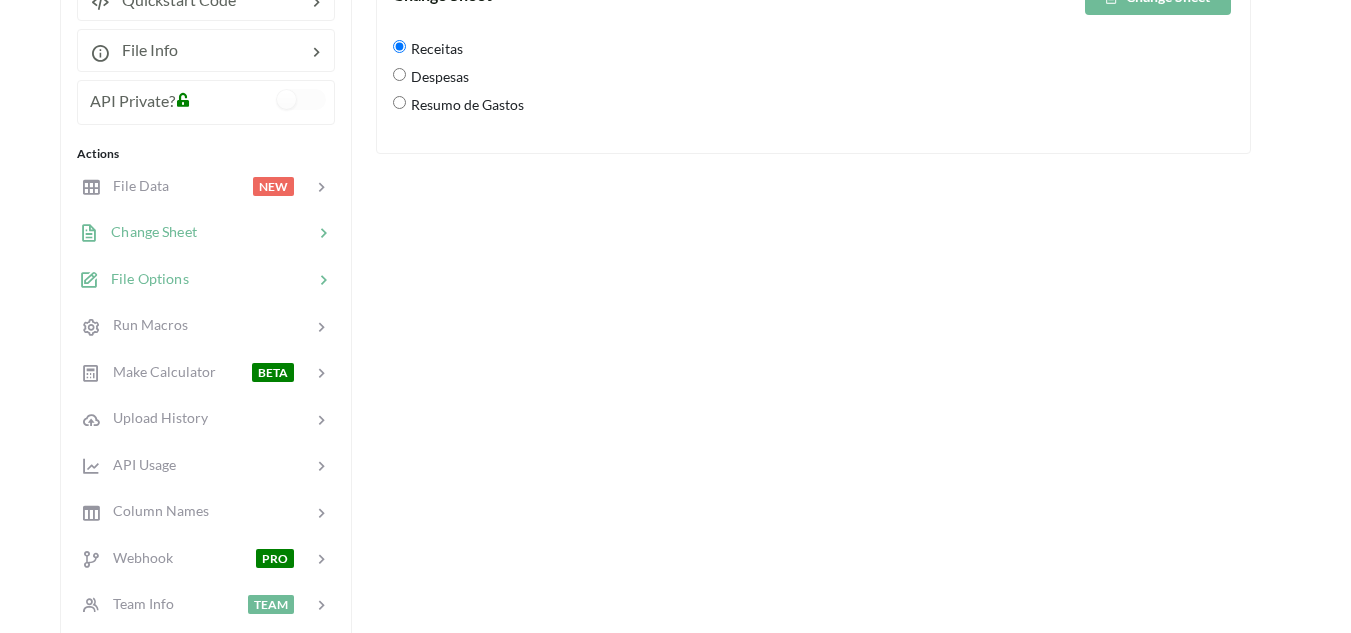 scroll, scrollTop: 400, scrollLeft: 0, axis: vertical 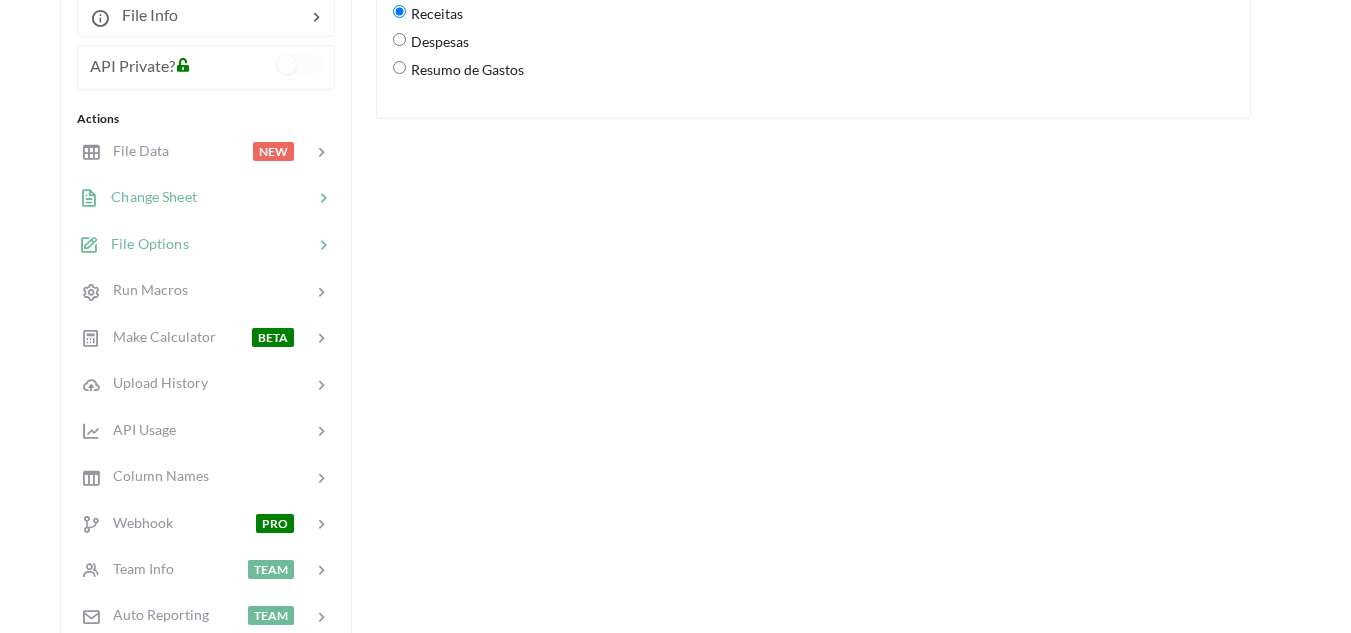 click on "File Options" at bounding box center (205, 243) 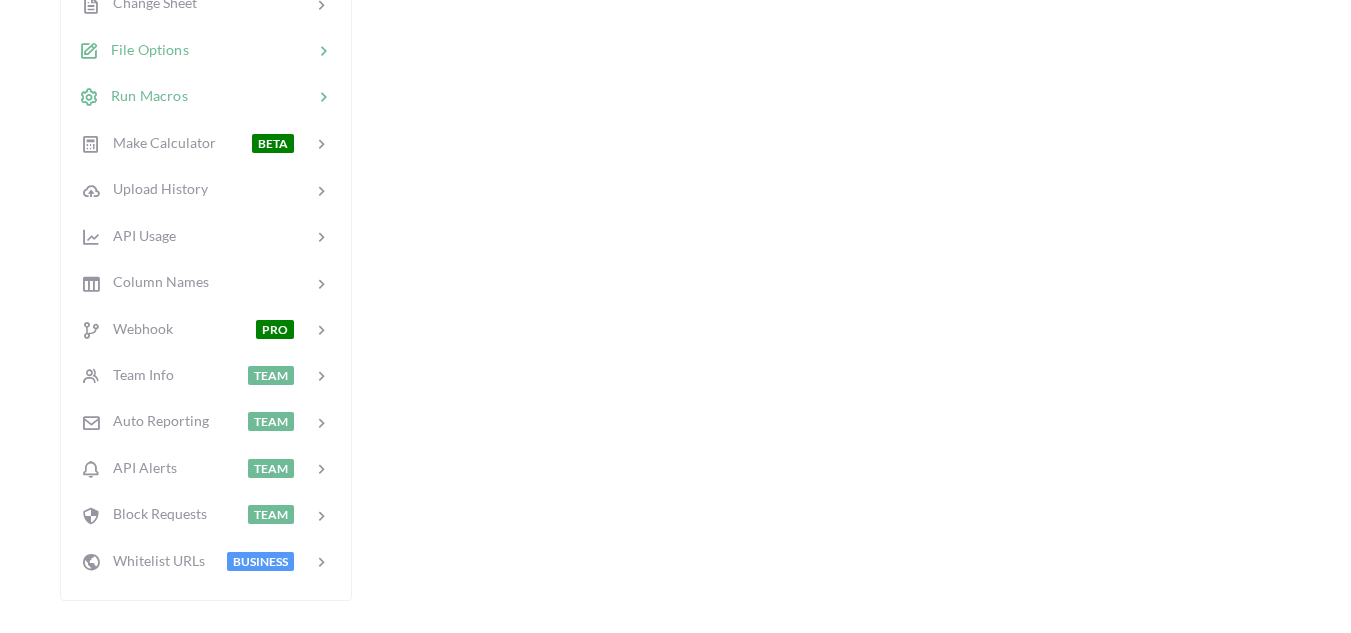 scroll, scrollTop: 600, scrollLeft: 0, axis: vertical 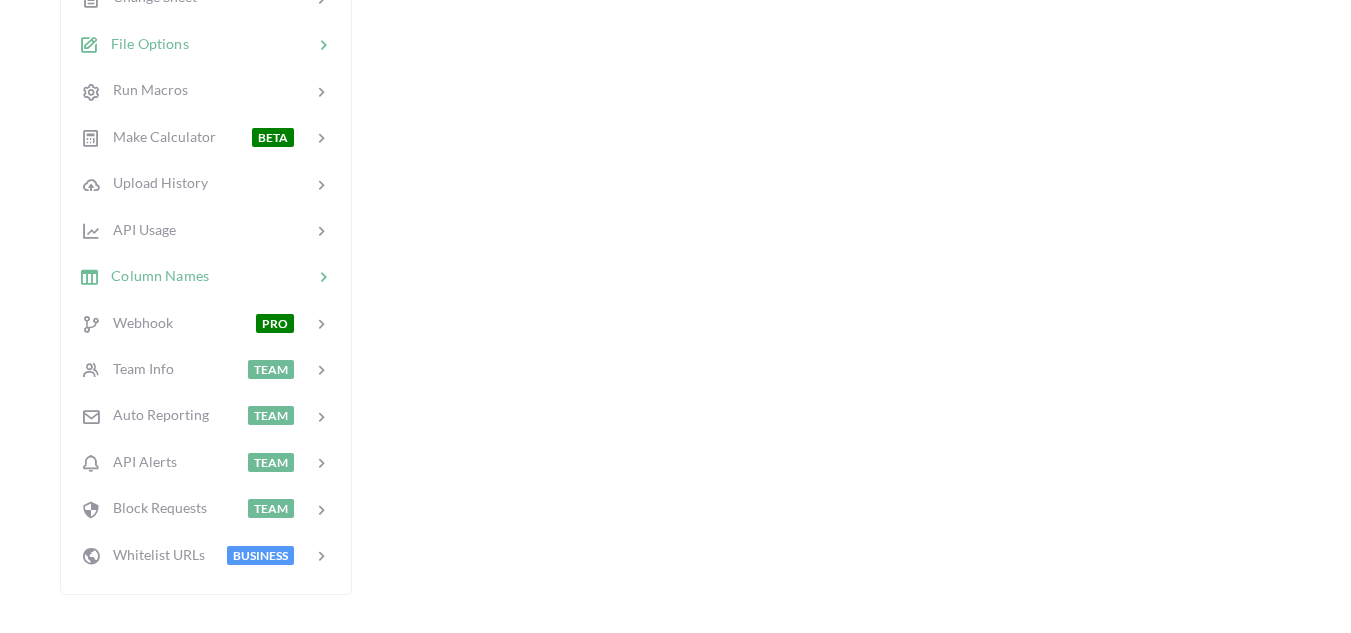 click at bounding box center (261, 276) 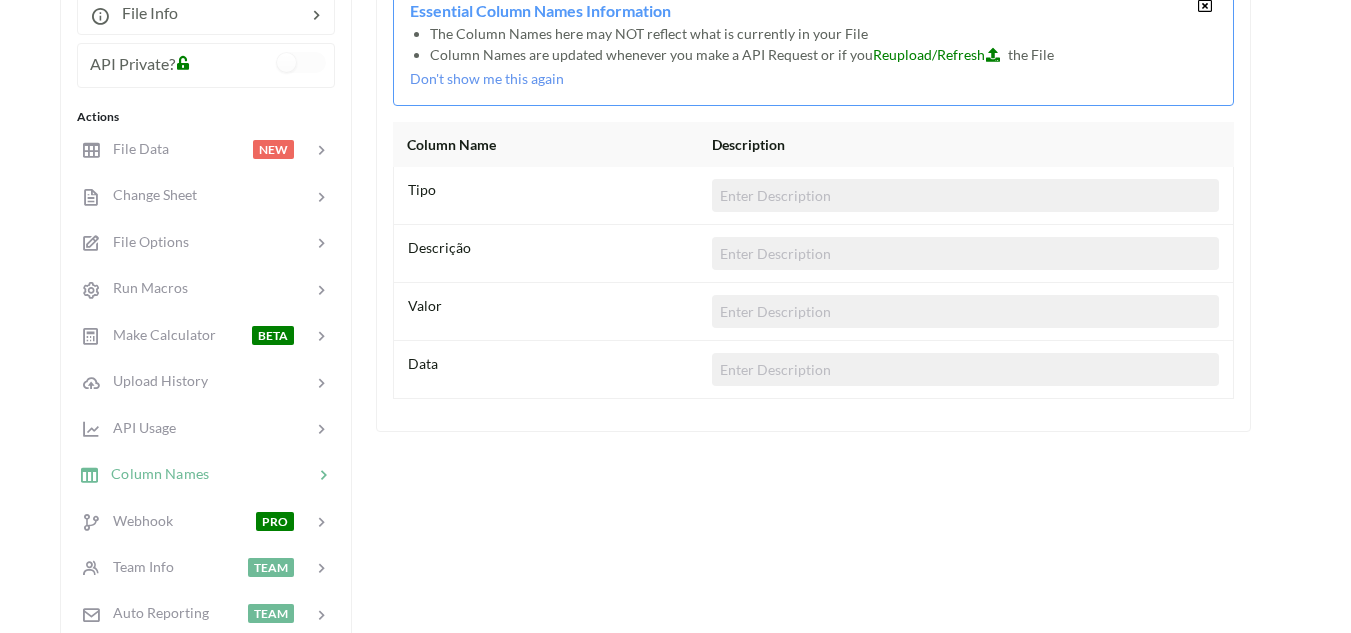 scroll, scrollTop: 400, scrollLeft: 0, axis: vertical 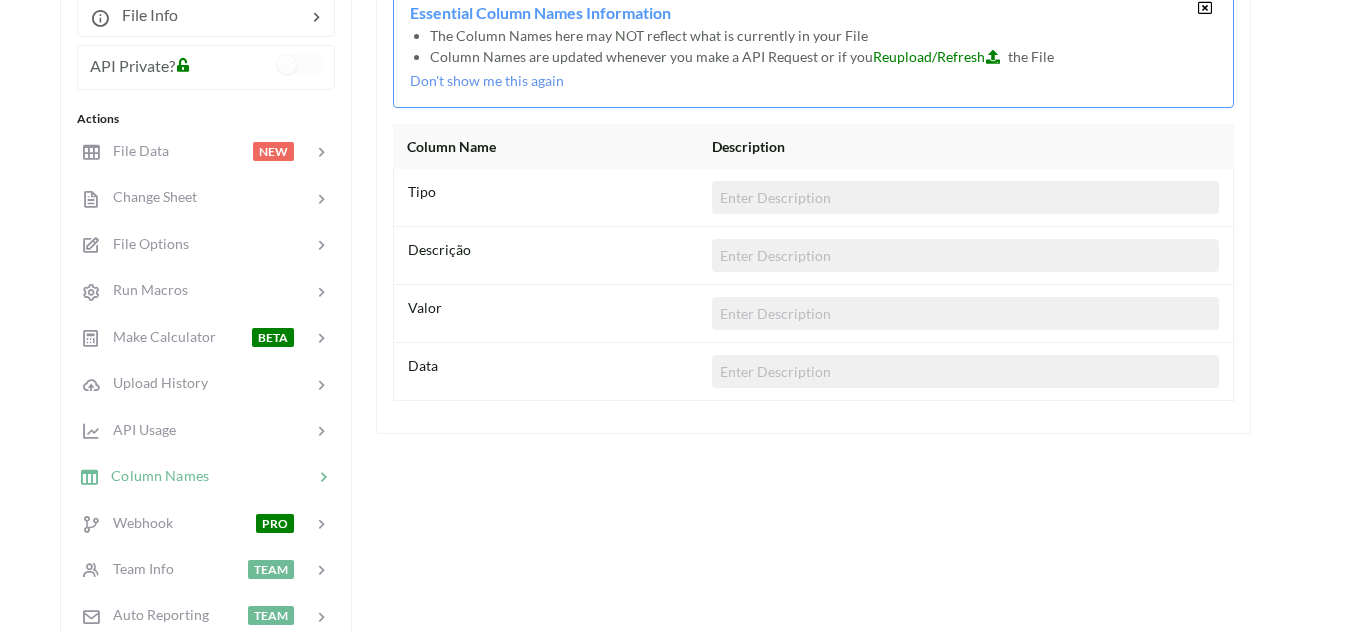 click on "Tipo" at bounding box center [813, 198] 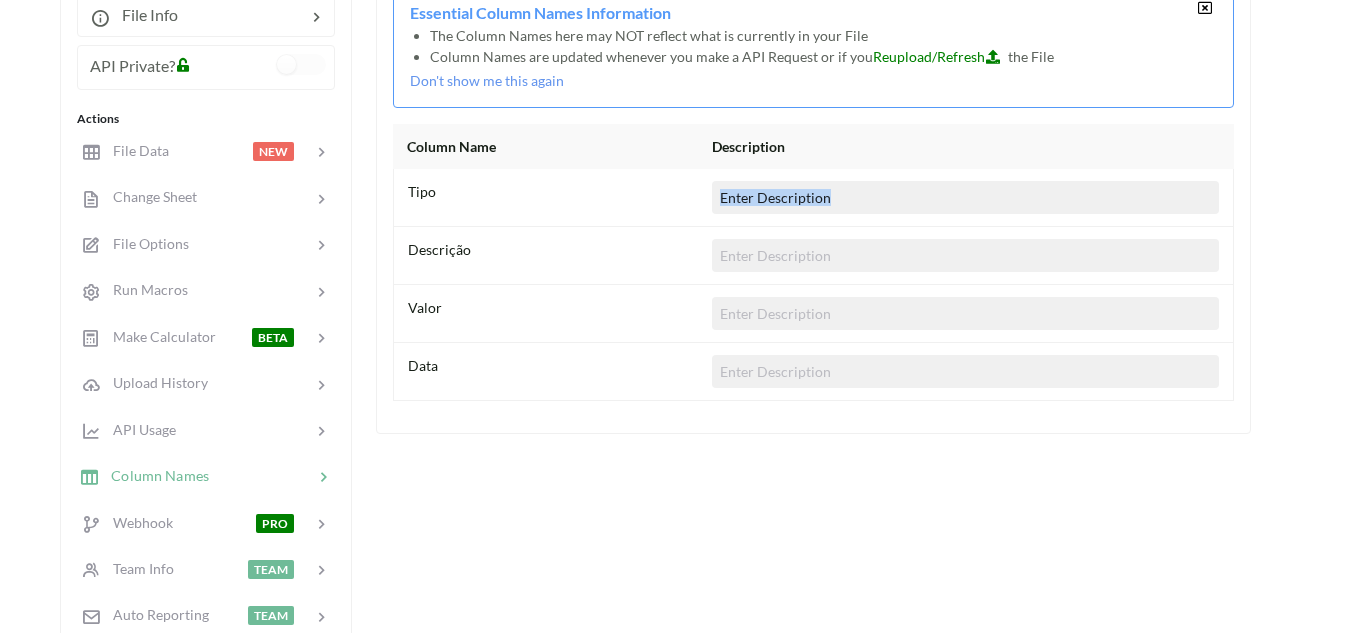 drag, startPoint x: 797, startPoint y: 222, endPoint x: 799, endPoint y: 206, distance: 16.124516 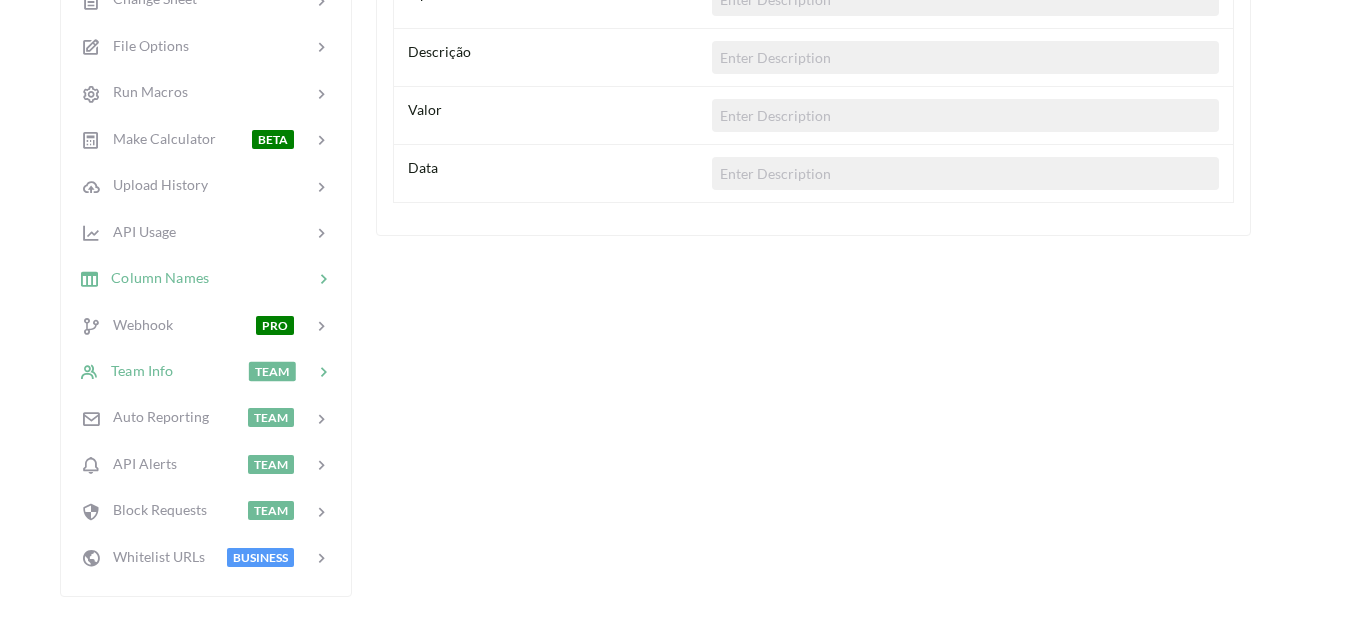 scroll, scrollTop: 600, scrollLeft: 0, axis: vertical 